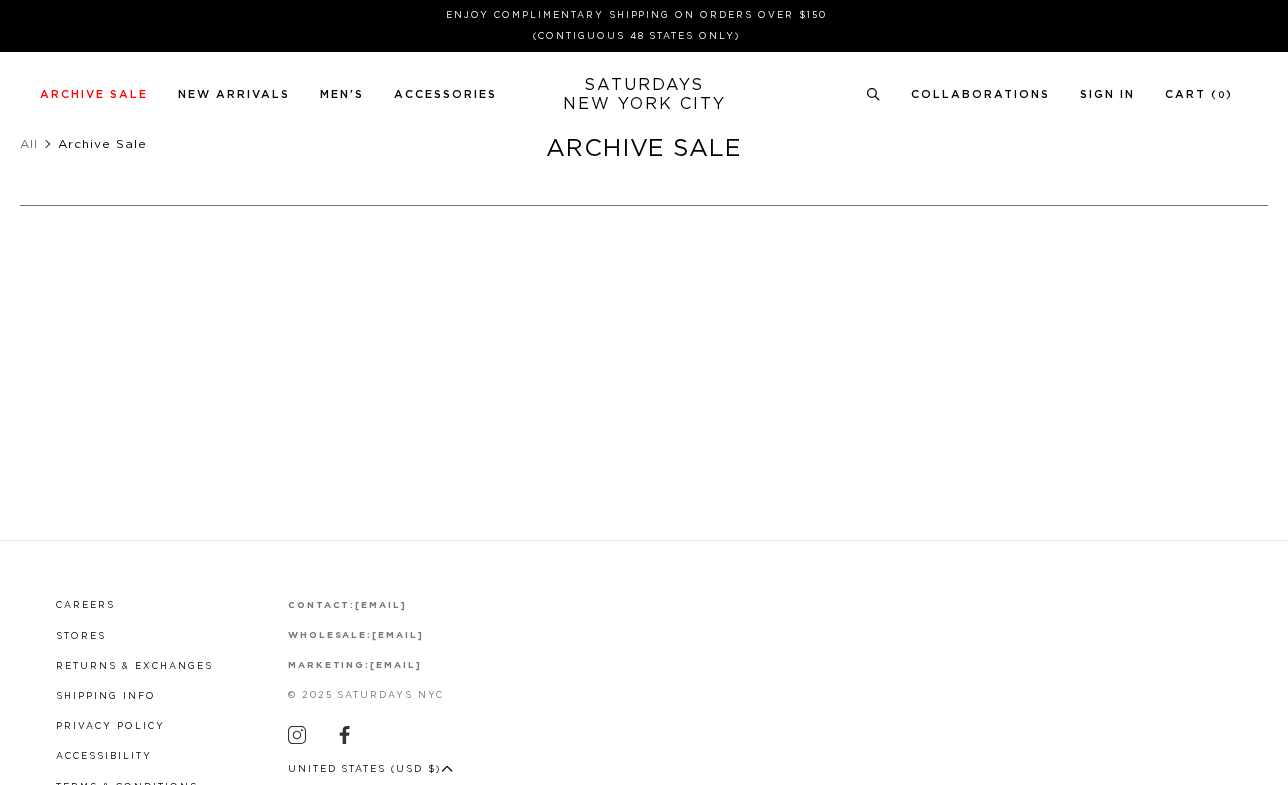 scroll, scrollTop: 0, scrollLeft: 0, axis: both 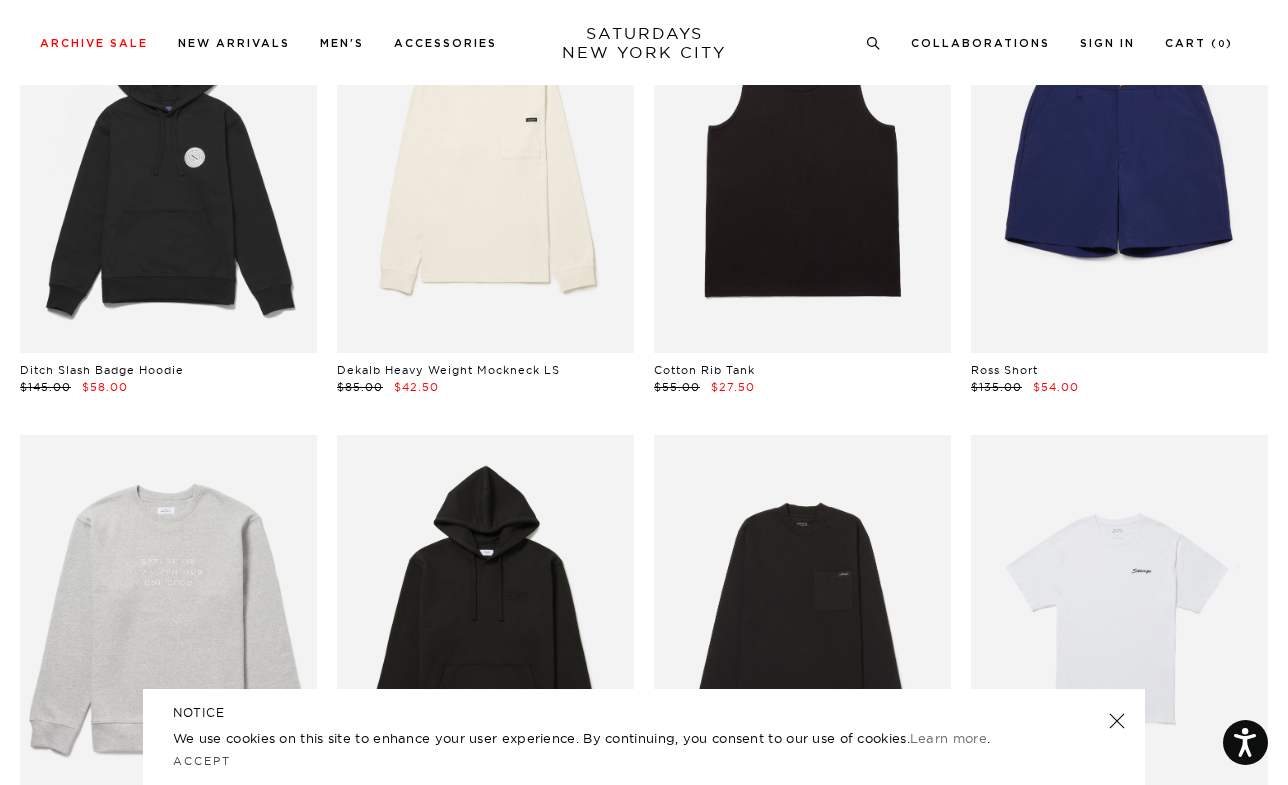 click at bounding box center [1117, 721] 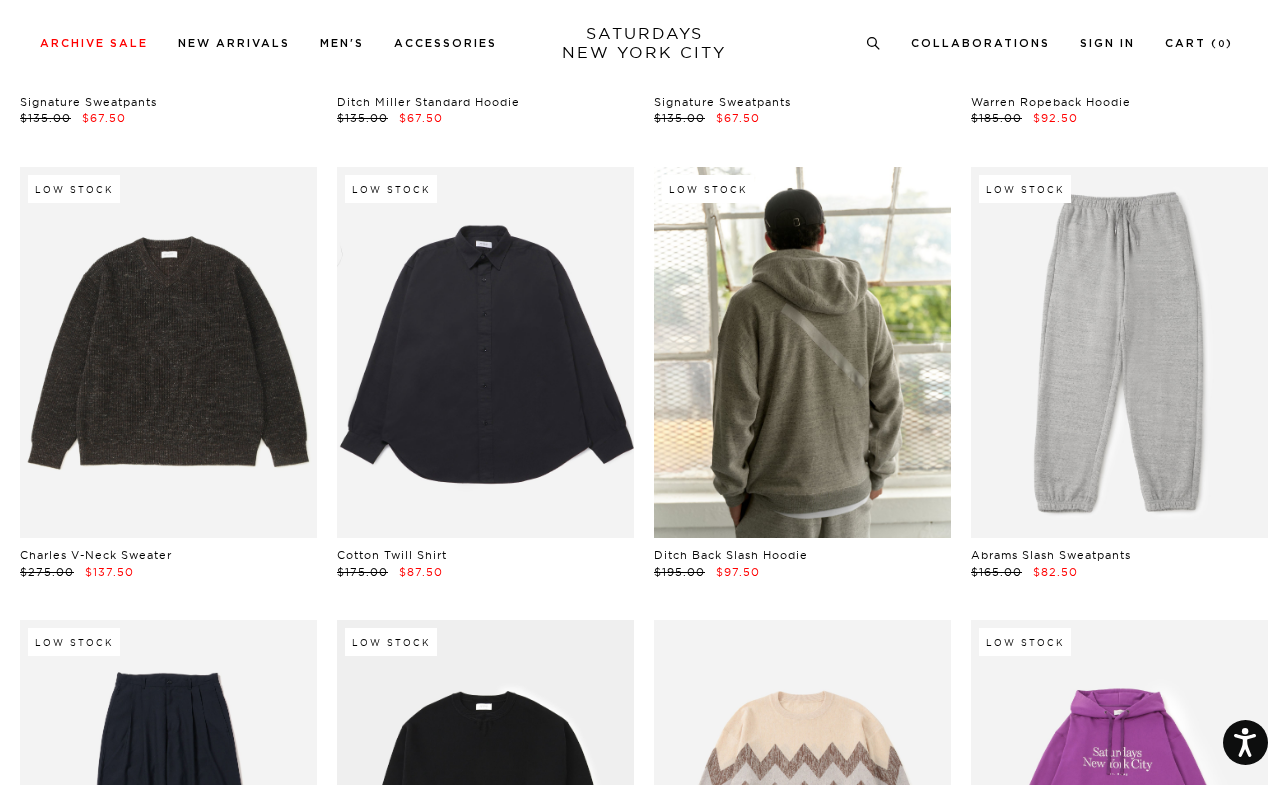 scroll, scrollTop: 22303, scrollLeft: 0, axis: vertical 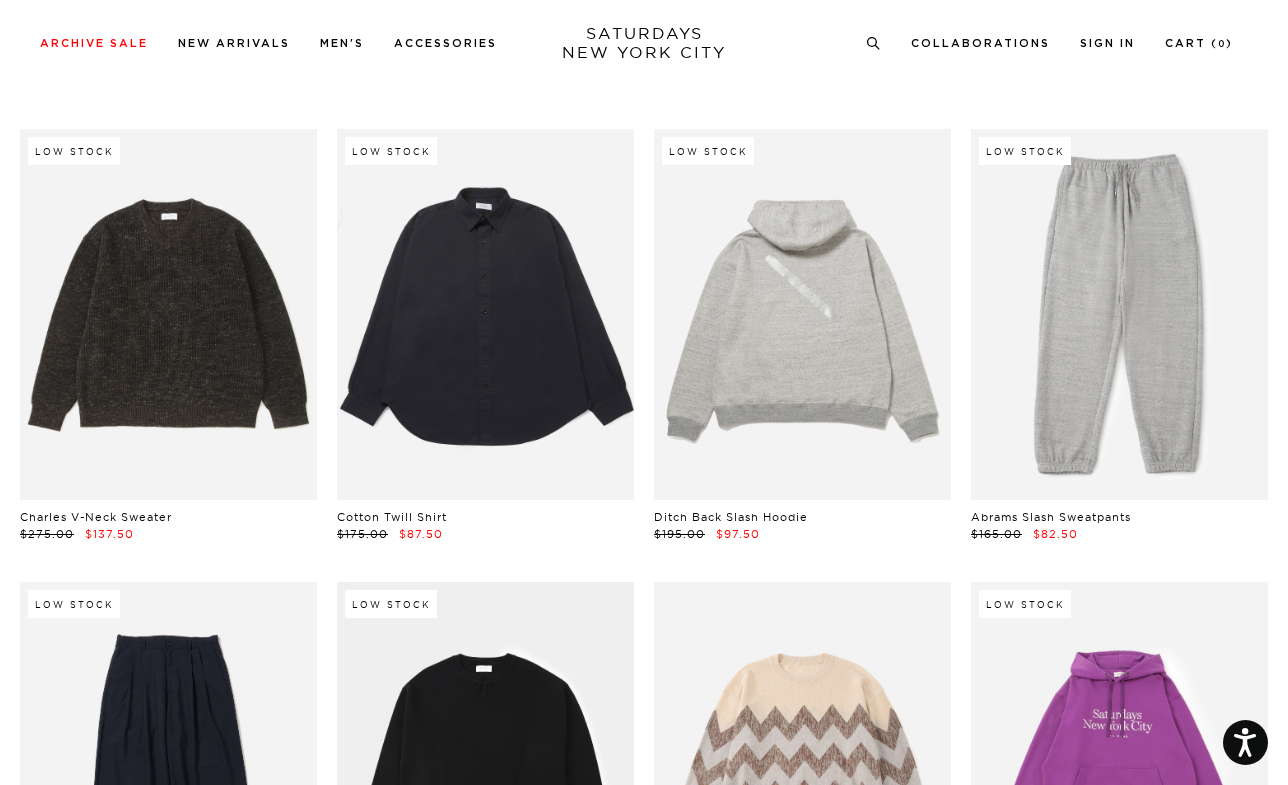 click at bounding box center [802, 314] 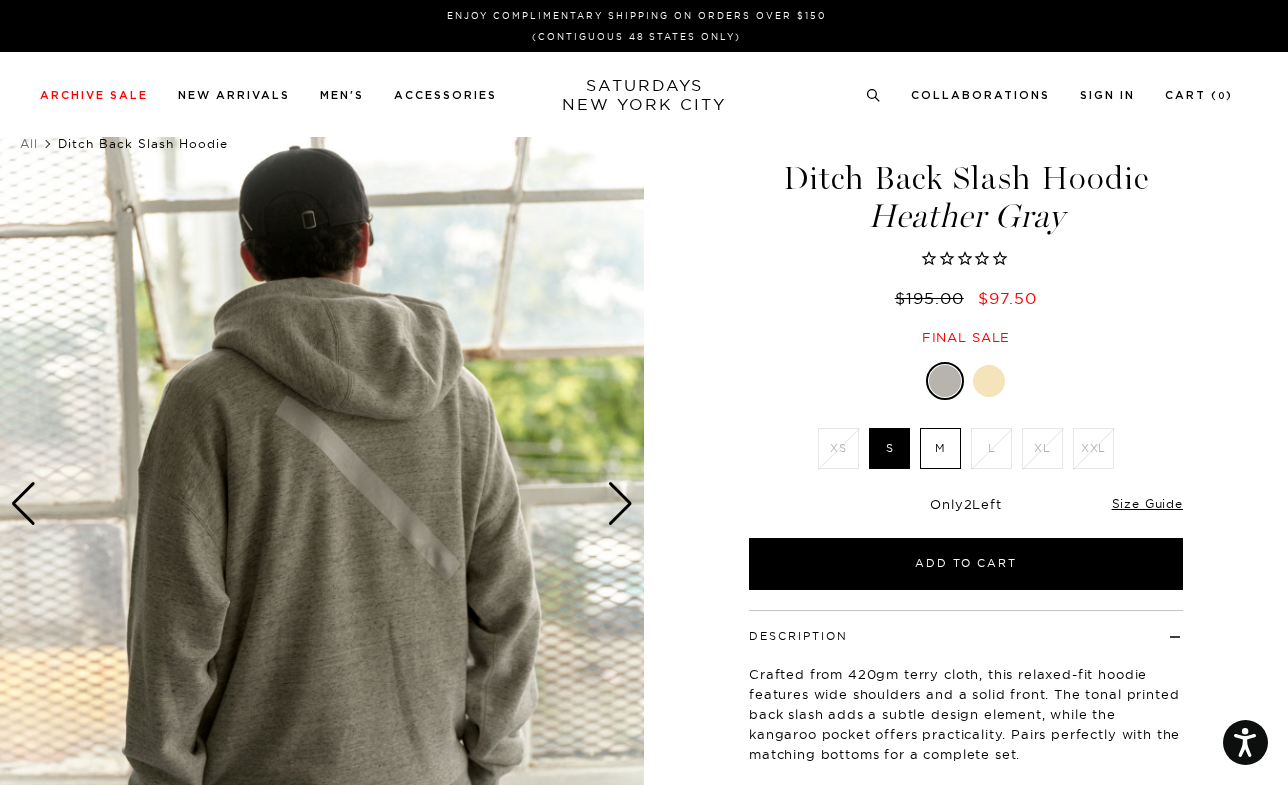 scroll, scrollTop: 0, scrollLeft: 0, axis: both 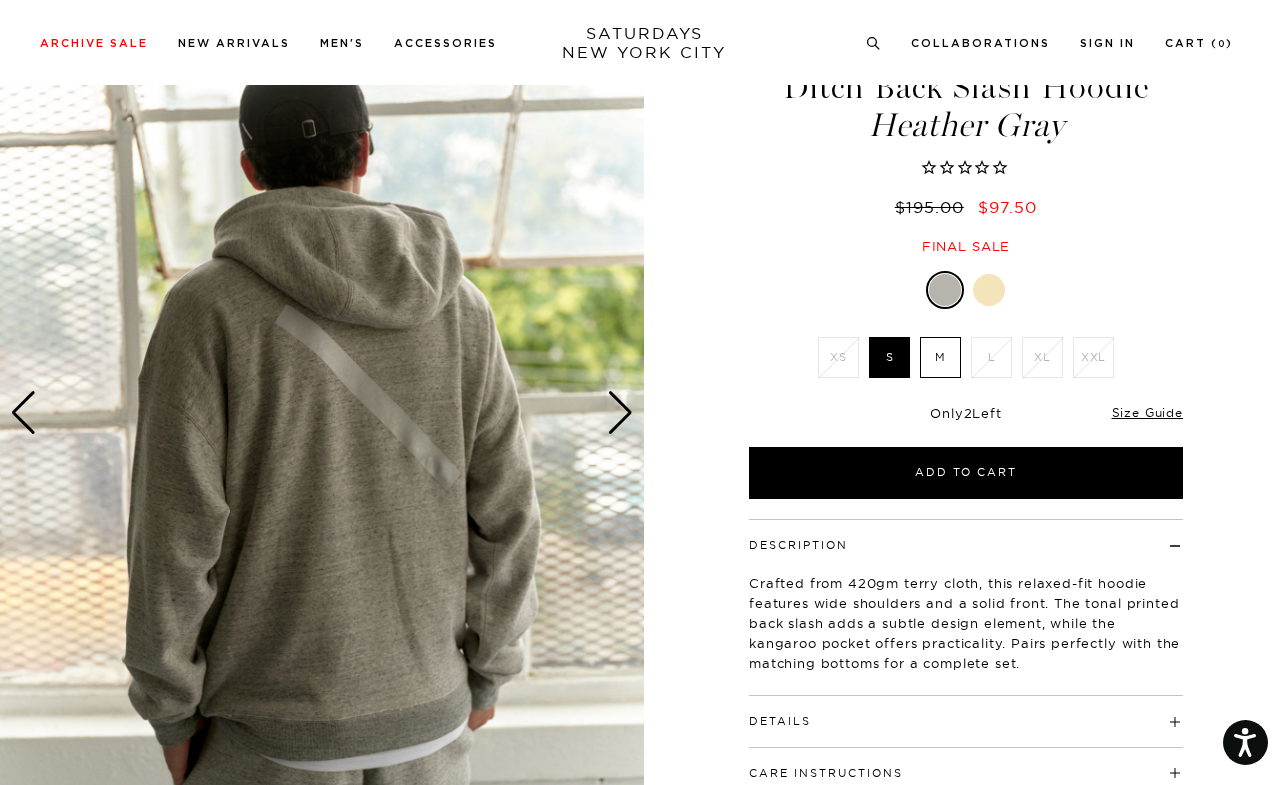click at bounding box center [989, 290] 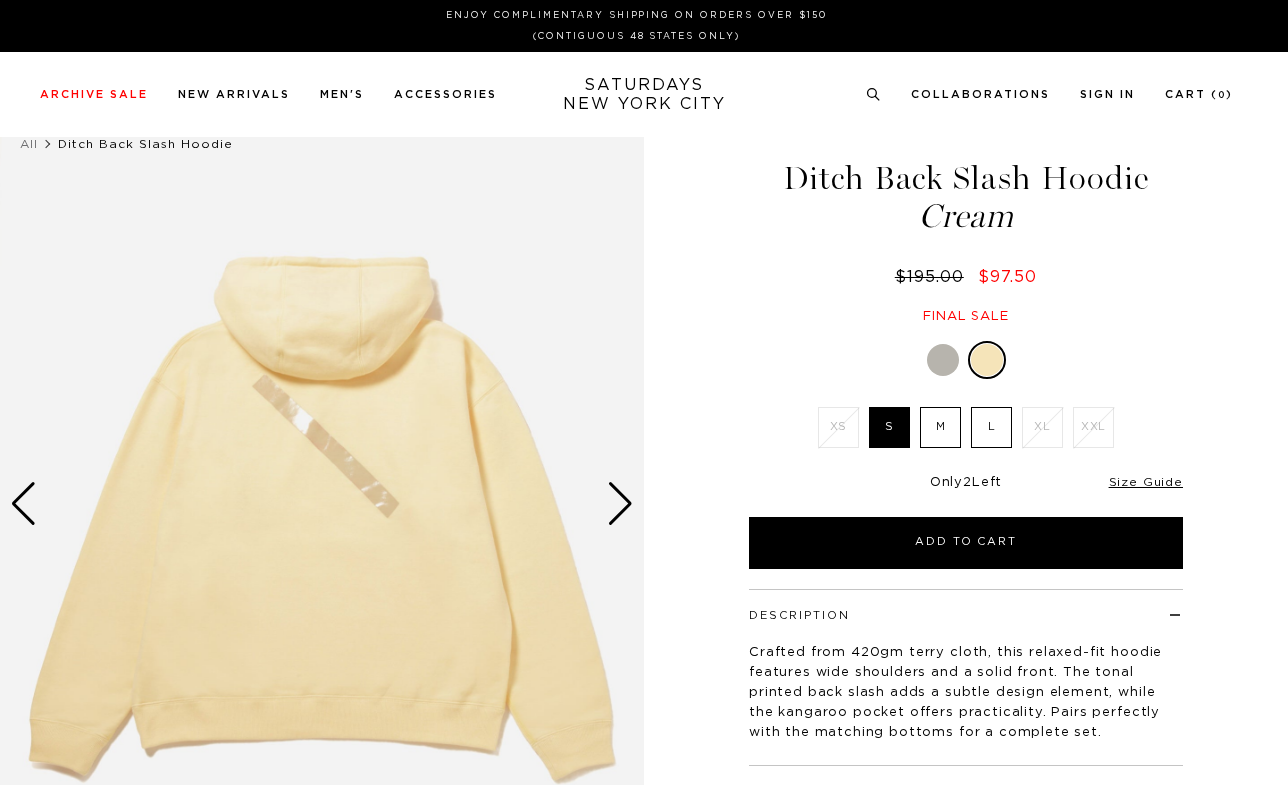scroll, scrollTop: 0, scrollLeft: 0, axis: both 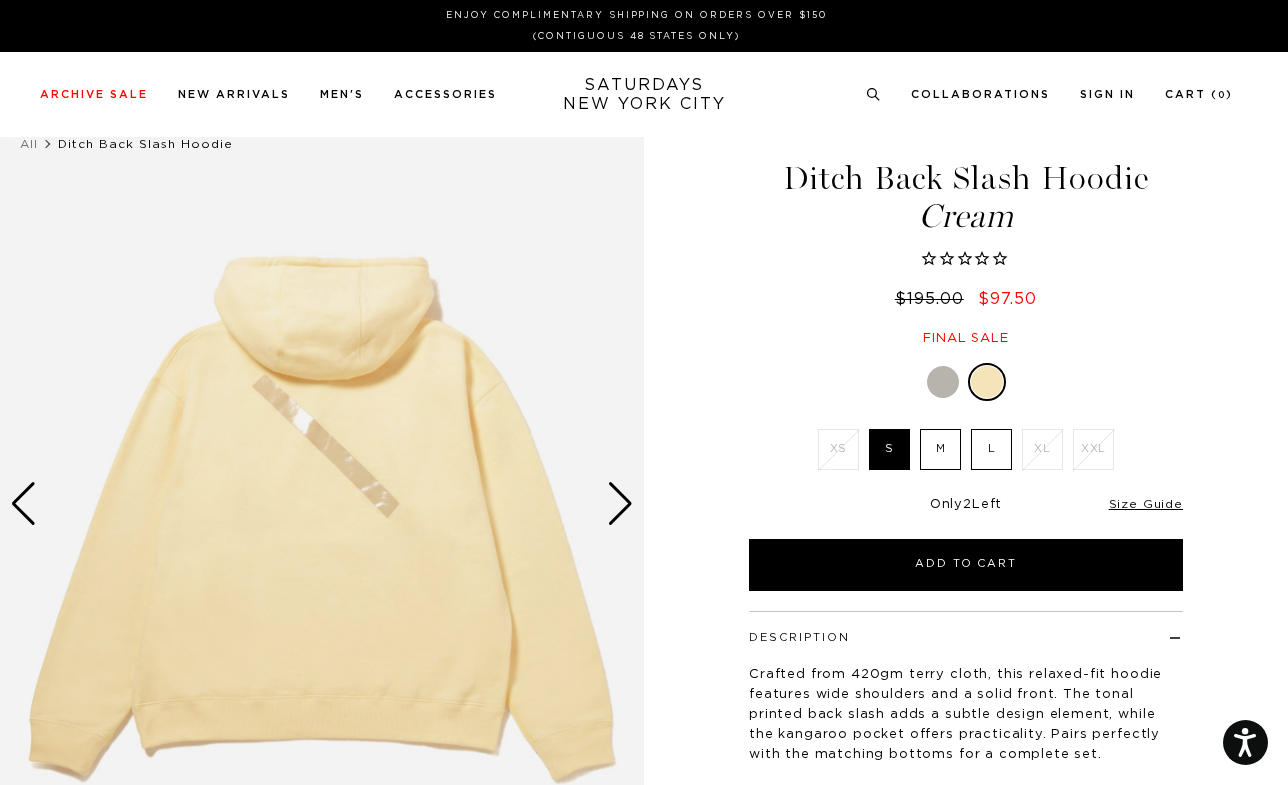 click at bounding box center (943, 382) 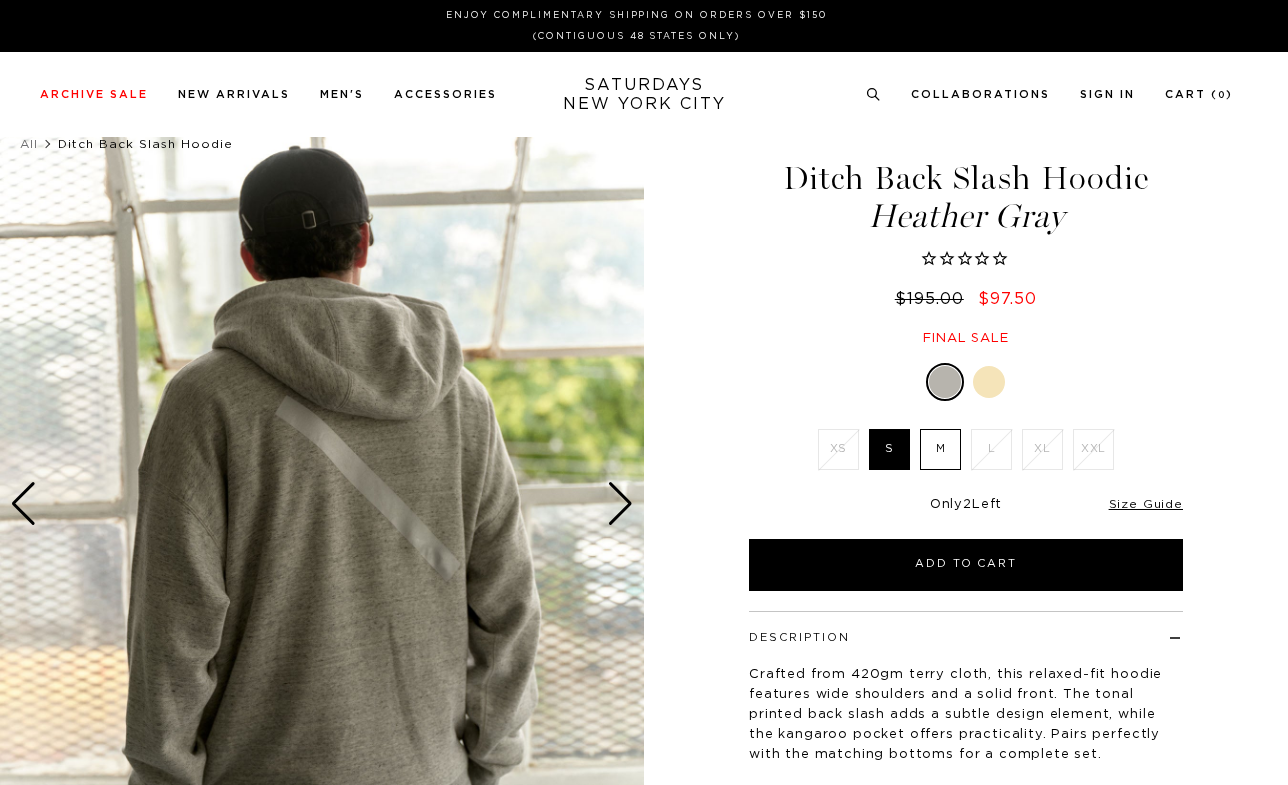 scroll, scrollTop: 0, scrollLeft: 0, axis: both 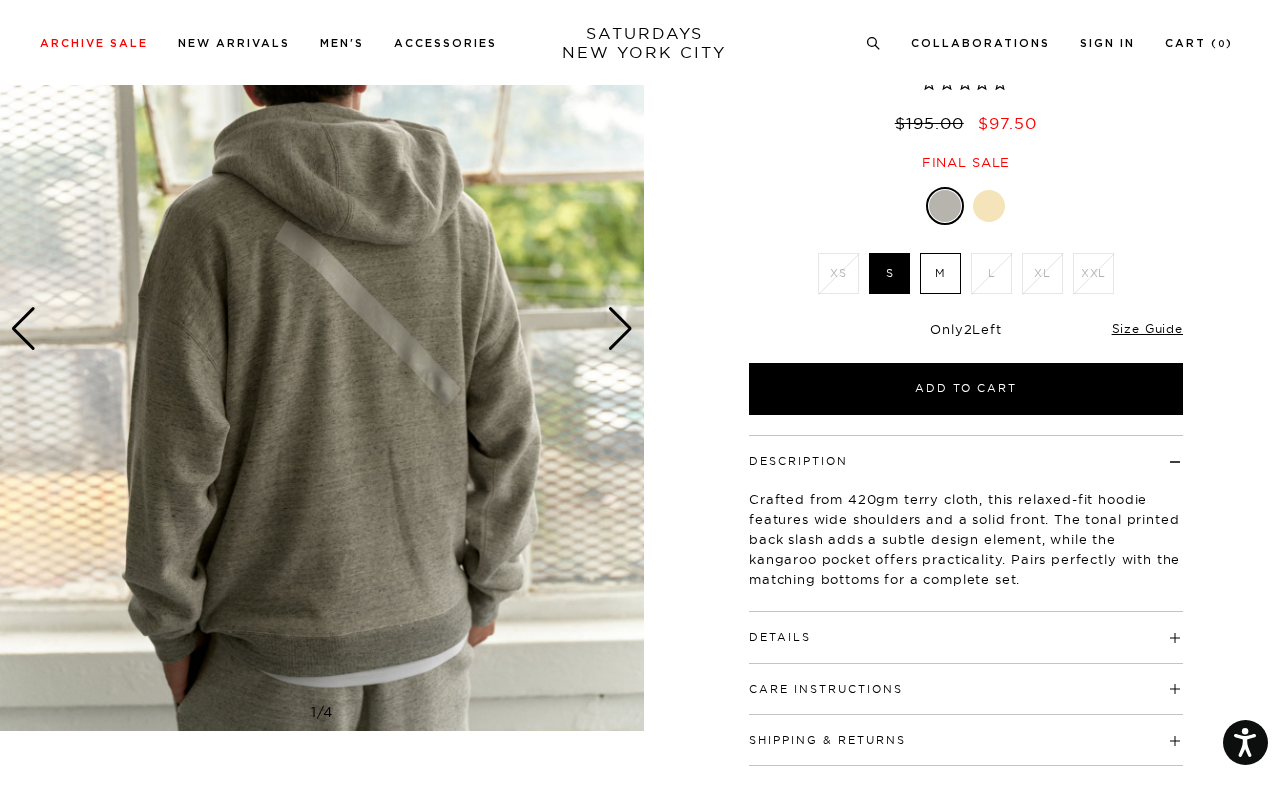 click at bounding box center [620, 329] 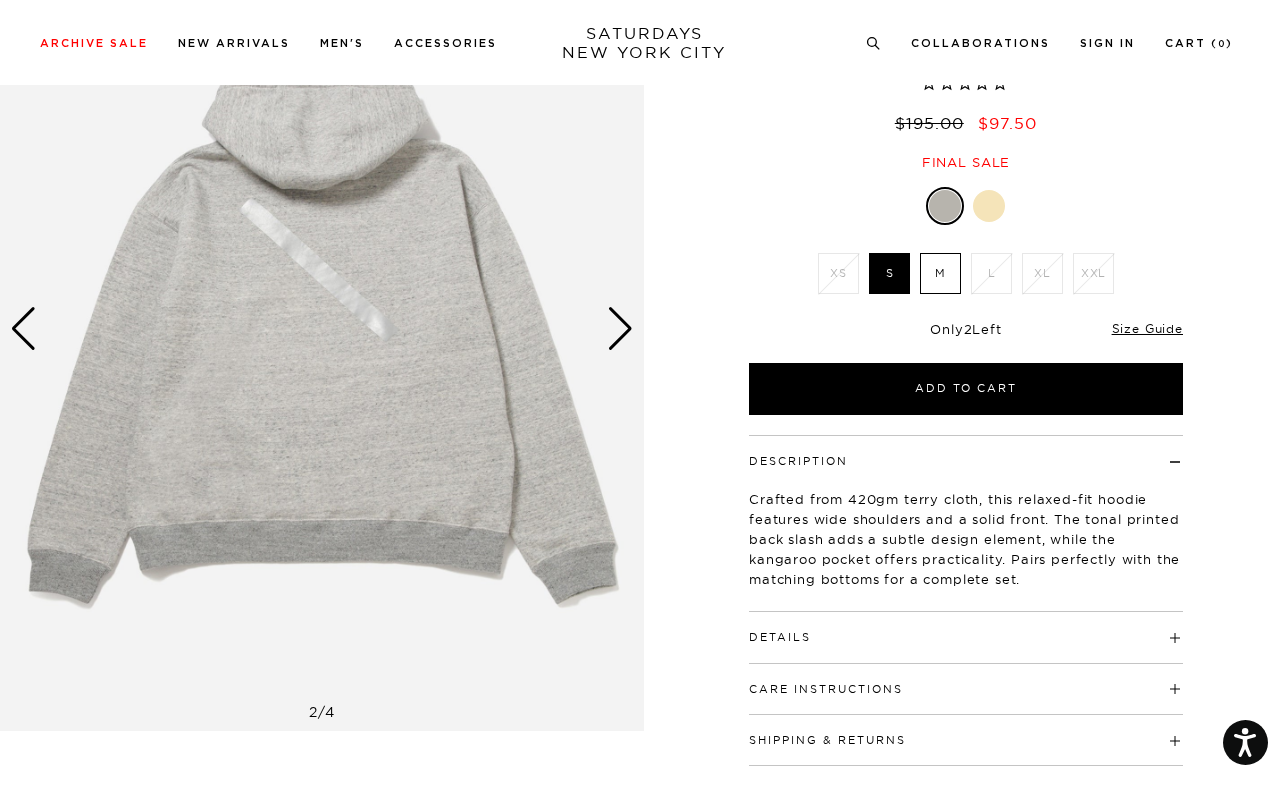 click at bounding box center [620, 329] 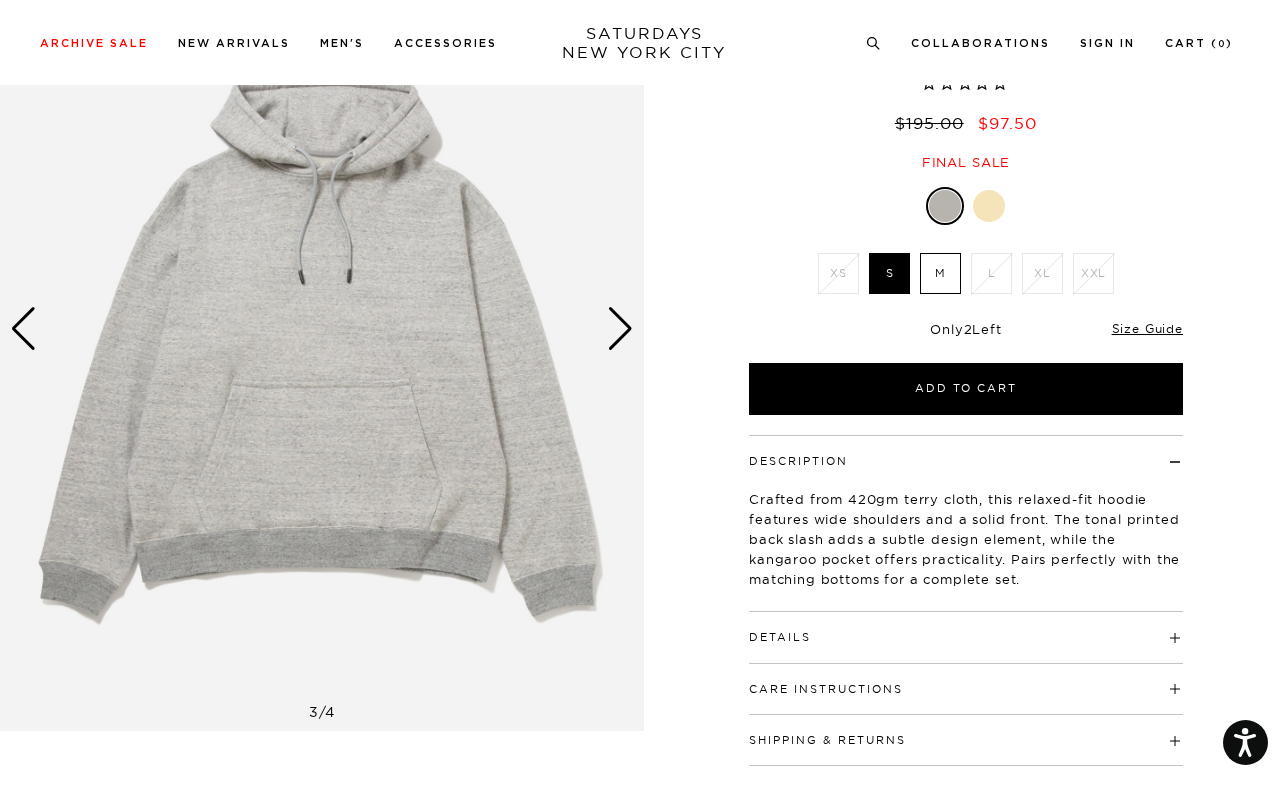 click at bounding box center (620, 329) 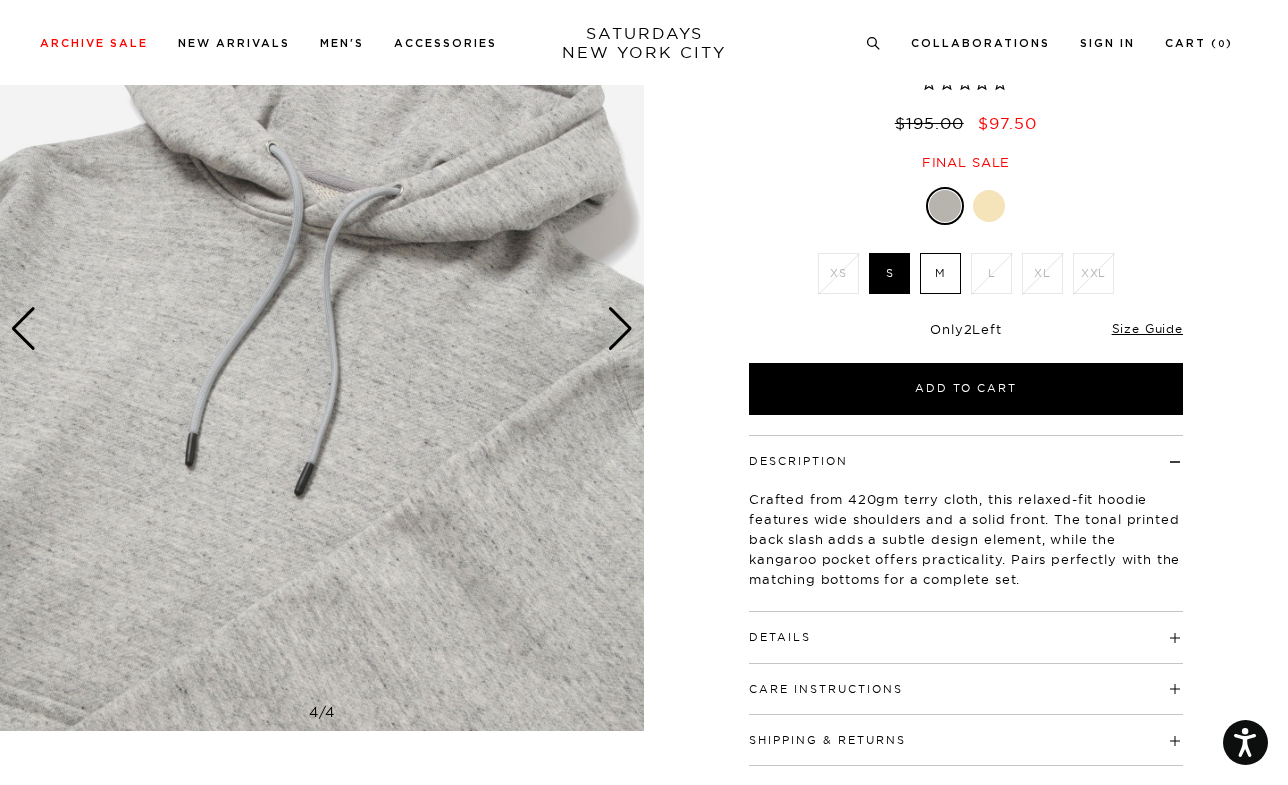 click at bounding box center (620, 329) 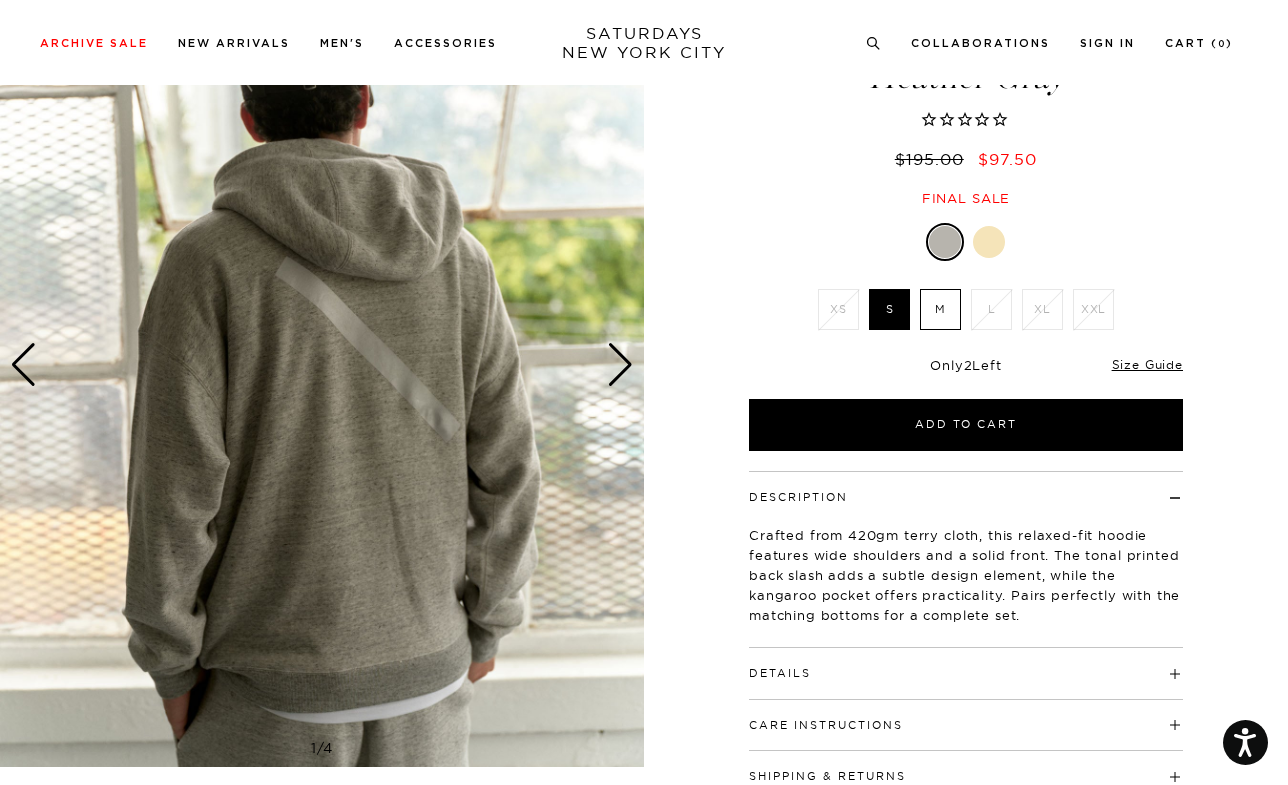 scroll, scrollTop: 137, scrollLeft: 0, axis: vertical 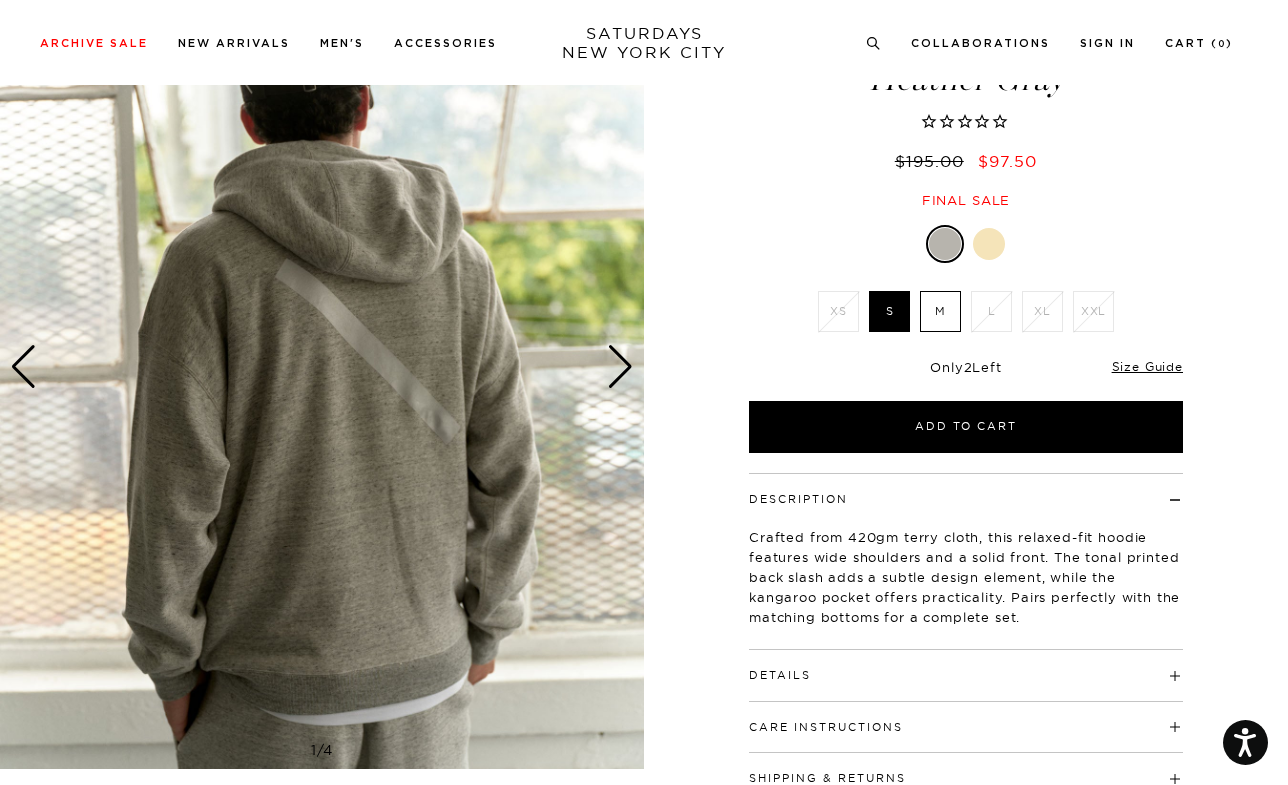 click at bounding box center (620, 367) 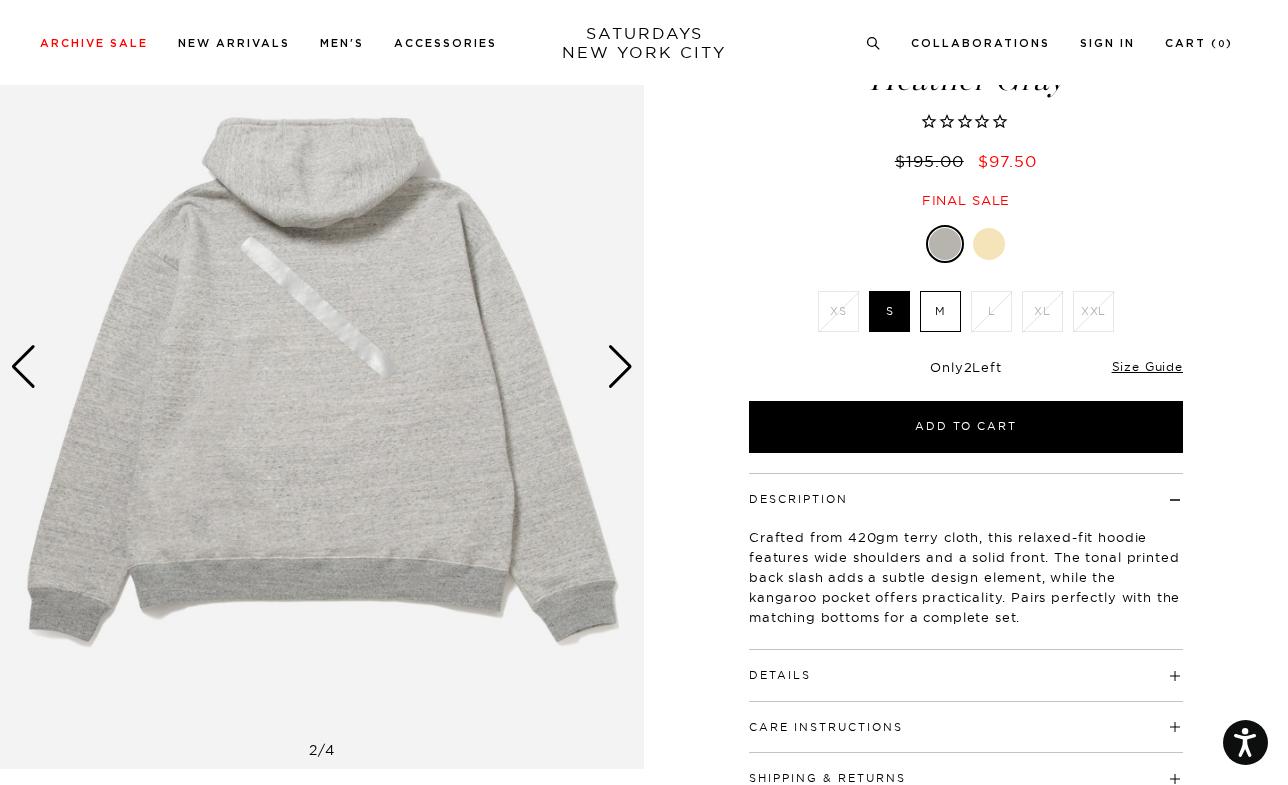 click at bounding box center [620, 367] 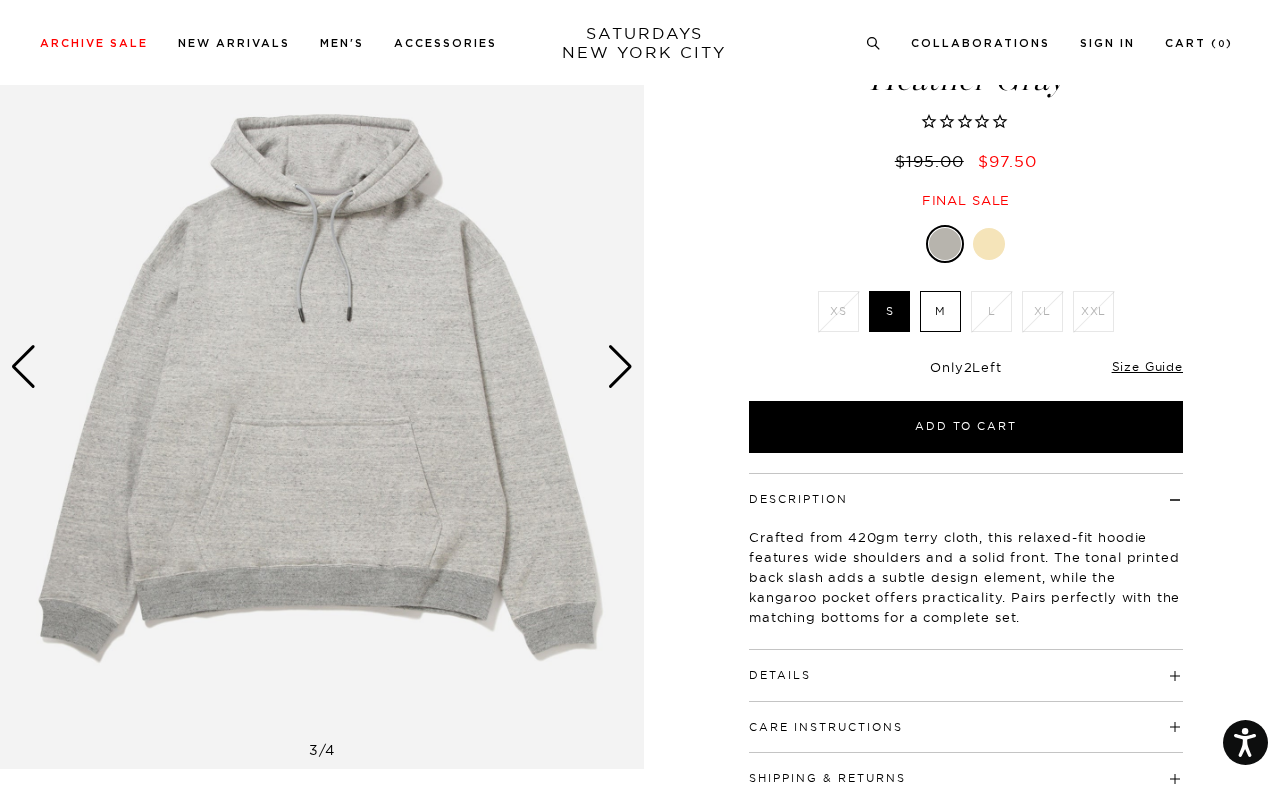 click at bounding box center (620, 367) 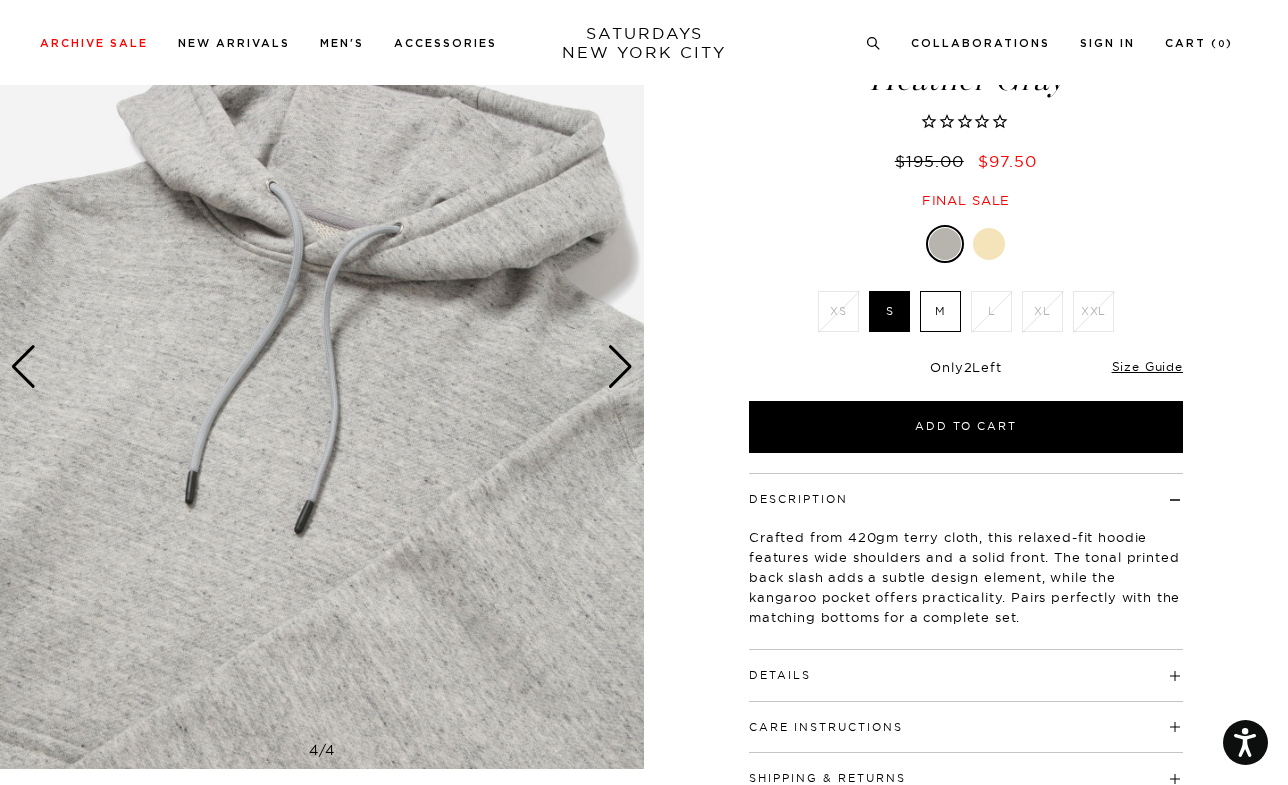 click at bounding box center (620, 367) 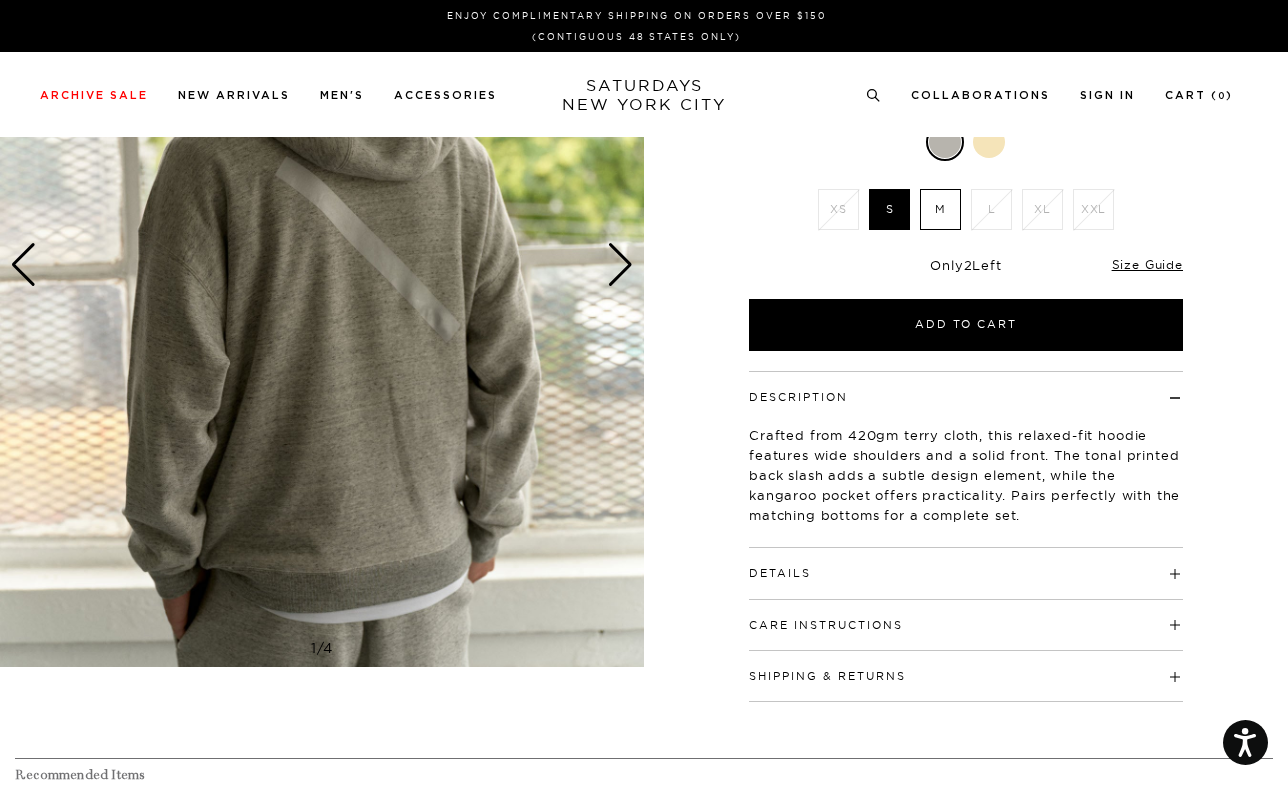 scroll, scrollTop: 0, scrollLeft: 0, axis: both 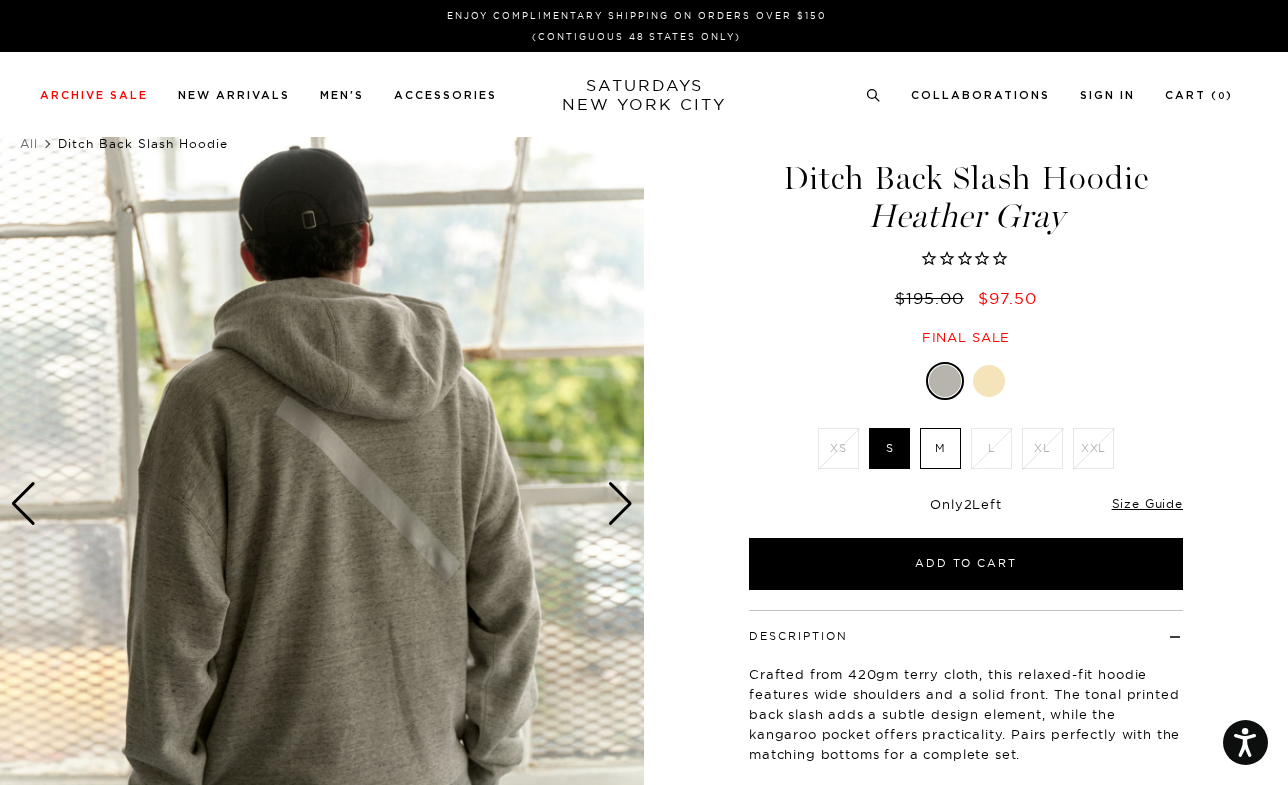 click on "M" at bounding box center (940, 448) 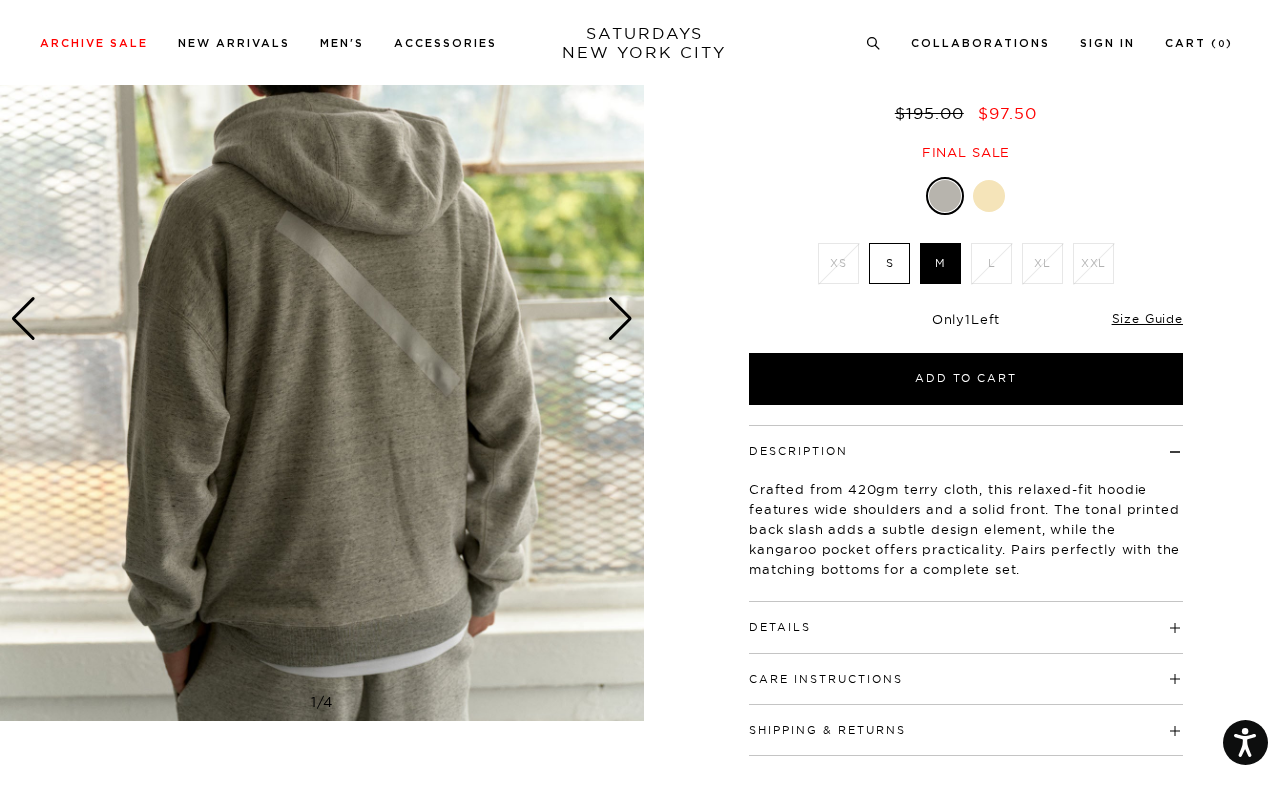 scroll, scrollTop: 94, scrollLeft: 0, axis: vertical 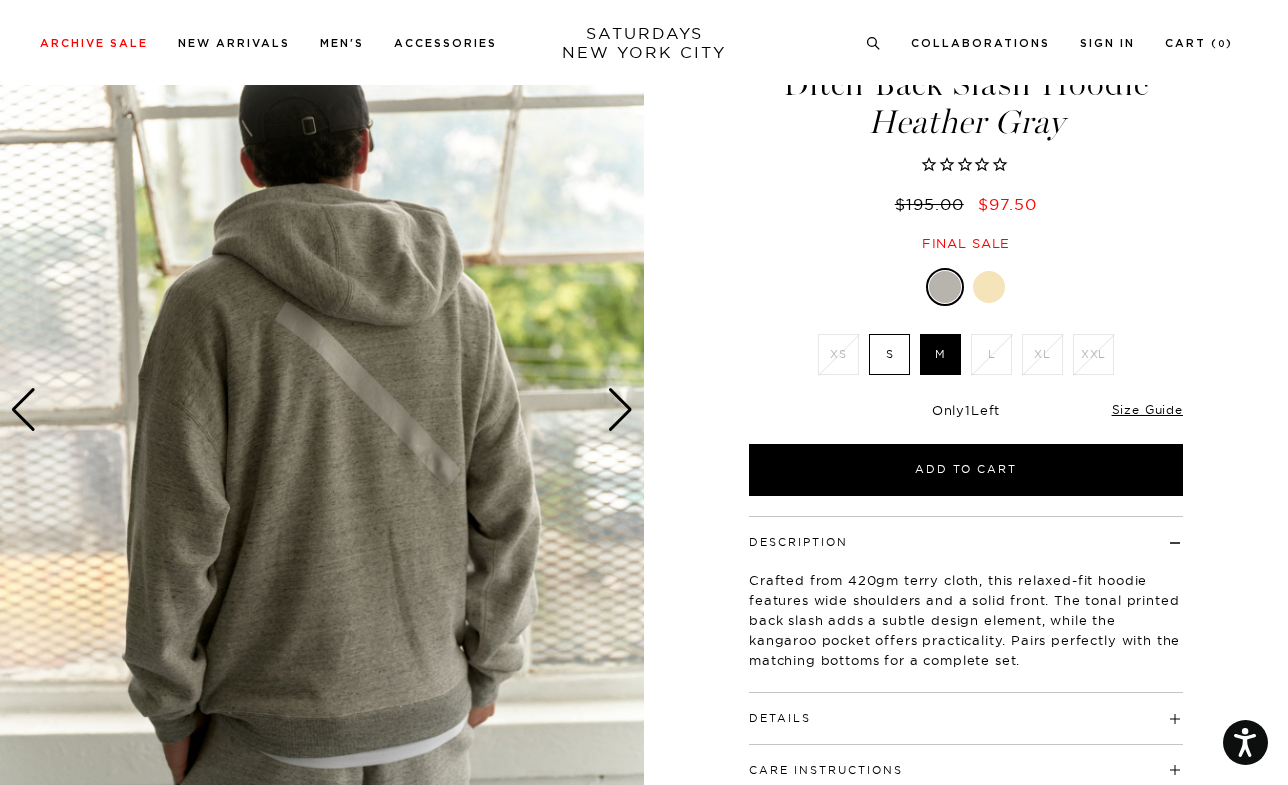 click on "S" at bounding box center (889, 354) 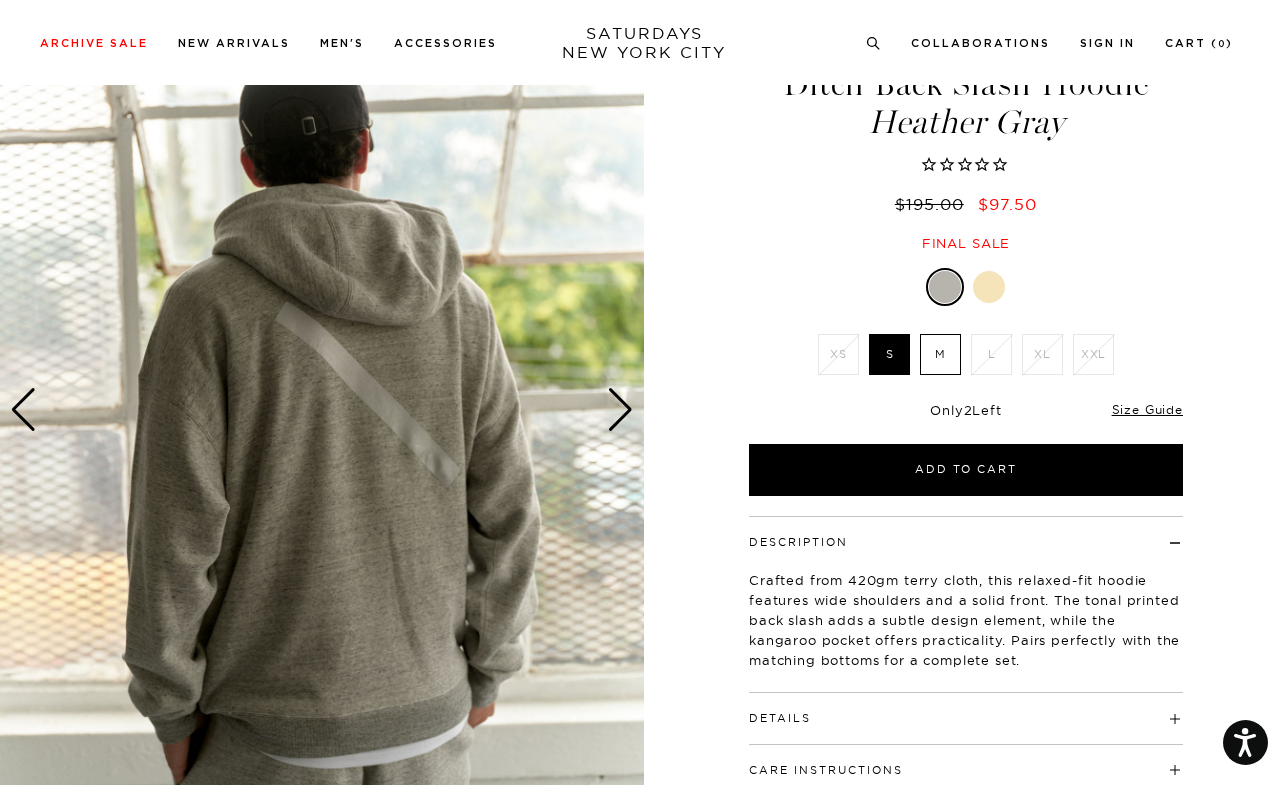 click on "M" at bounding box center (940, 354) 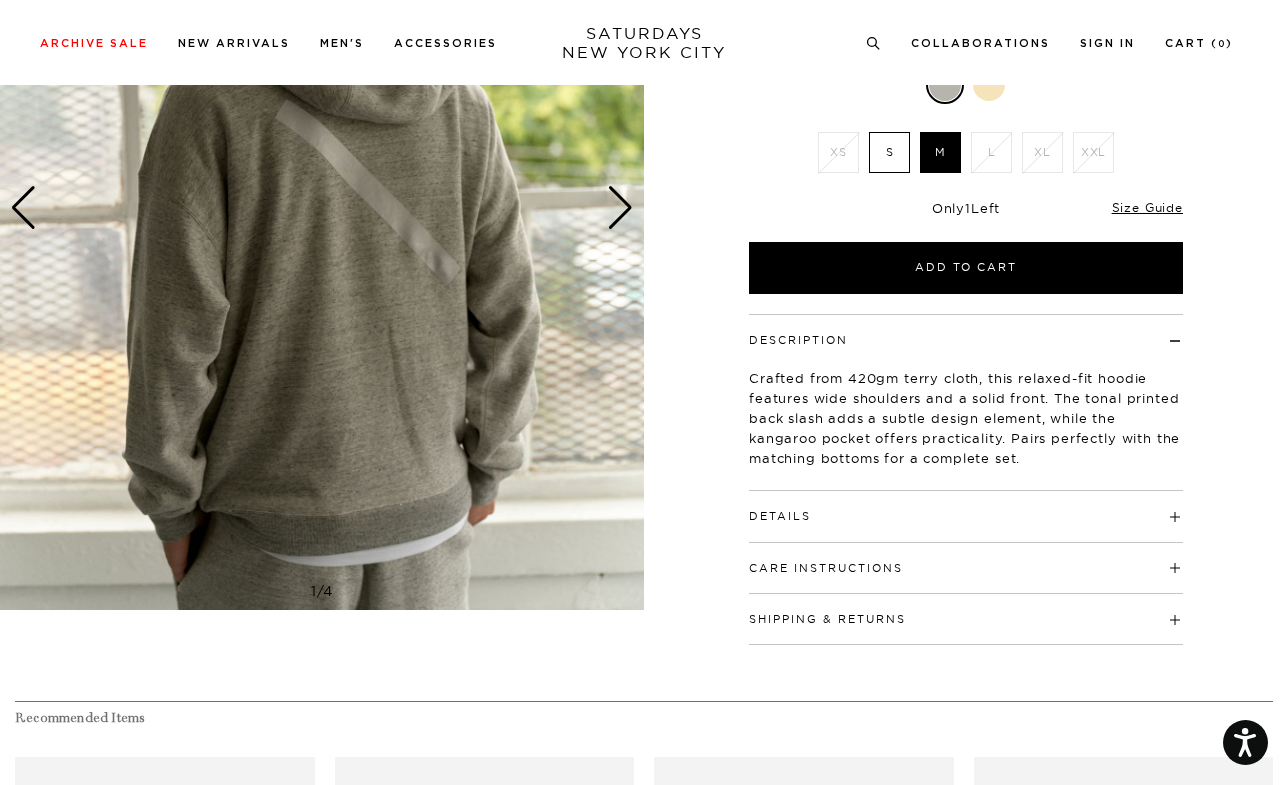 scroll, scrollTop: 321, scrollLeft: 0, axis: vertical 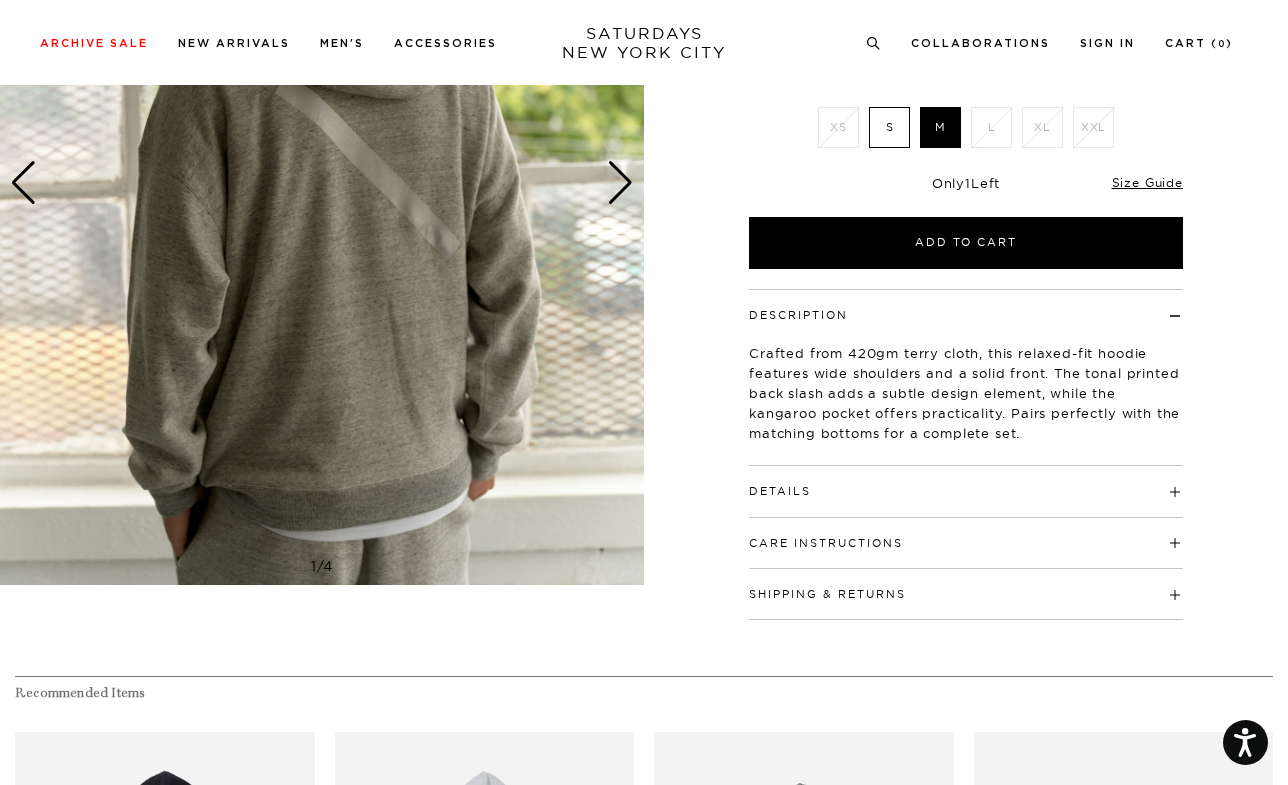 click on "Details
420gsm 100% cotton 1-piece hood with dart detail Kangaroo pocket with bartacks Exterior woven flag label on side seam Overlock with split needle seams" at bounding box center [966, 491] 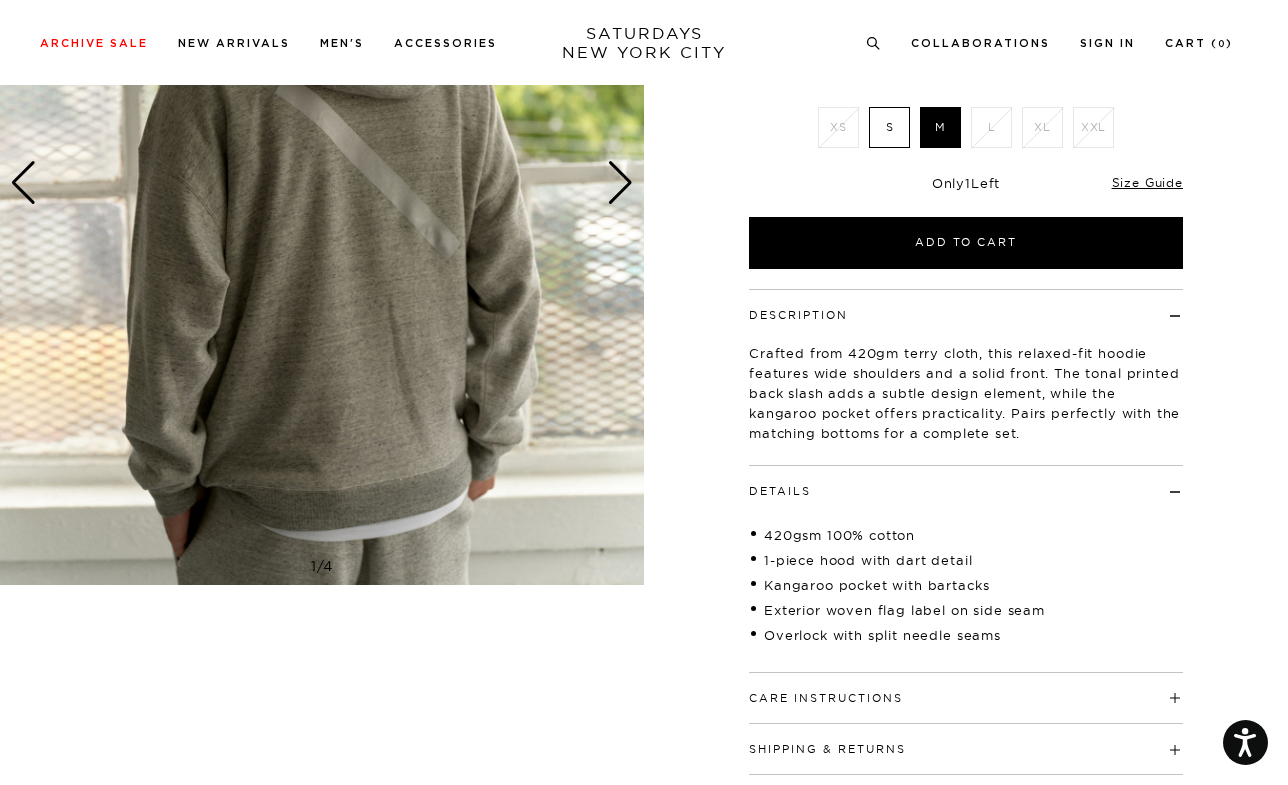 click on "Details" at bounding box center [966, 482] 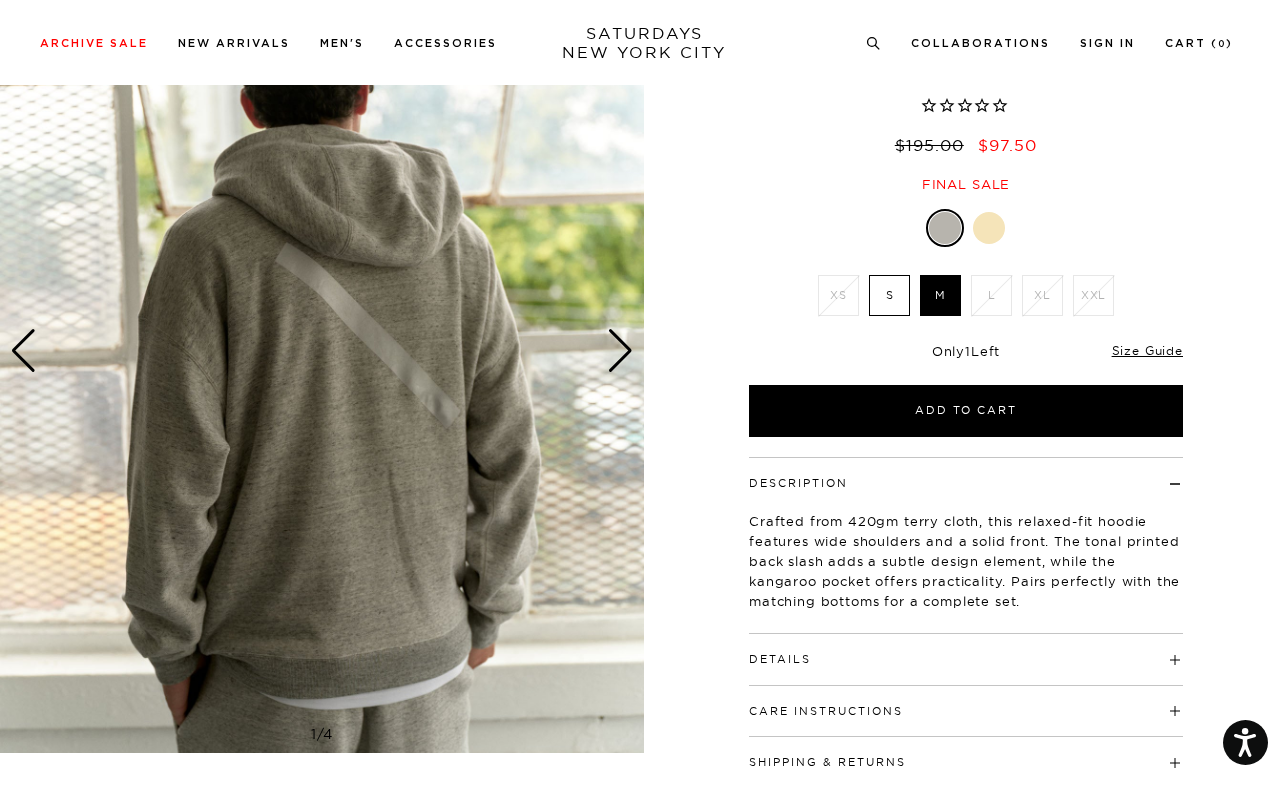 scroll, scrollTop: 151, scrollLeft: 0, axis: vertical 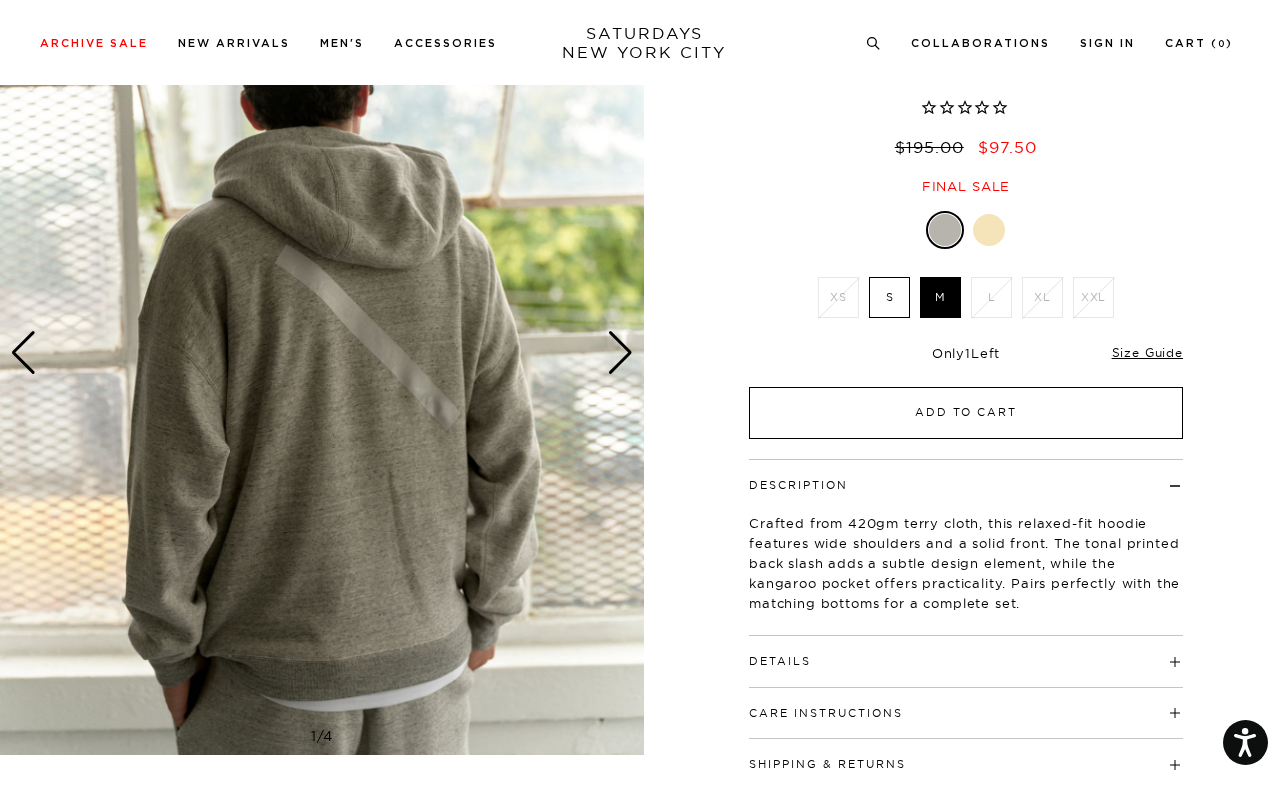click on "Add to Cart" at bounding box center (966, 413) 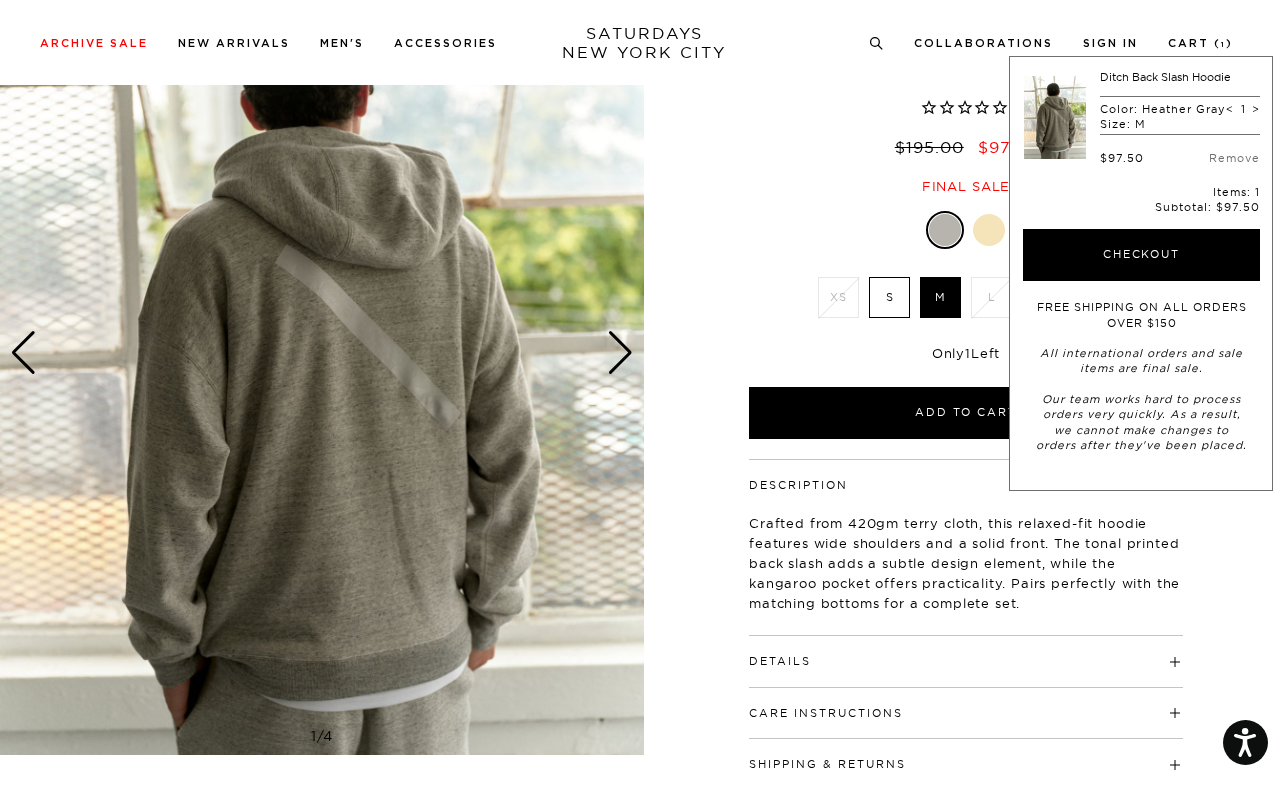 click on "Heather Gray
XS
S
M
L
XL
XXL
XS S" at bounding box center (966, 325) 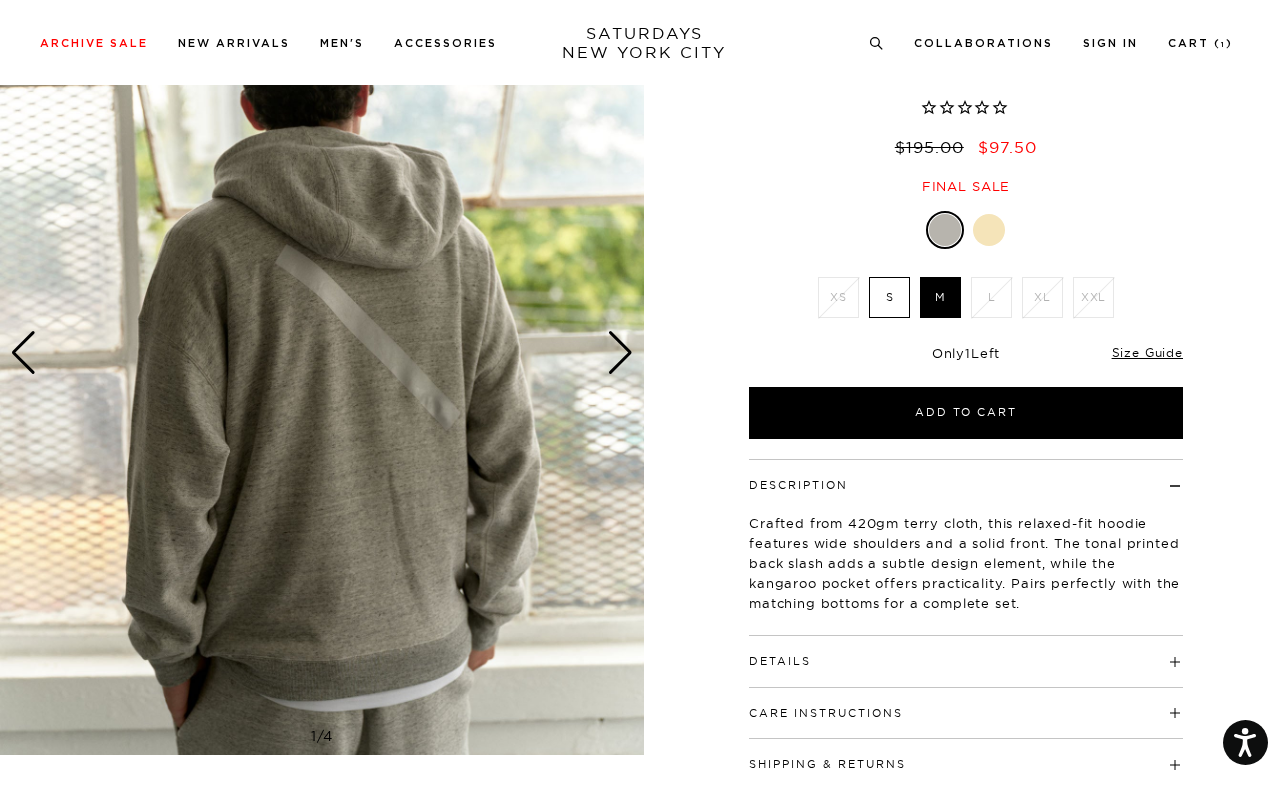scroll, scrollTop: 0, scrollLeft: 0, axis: both 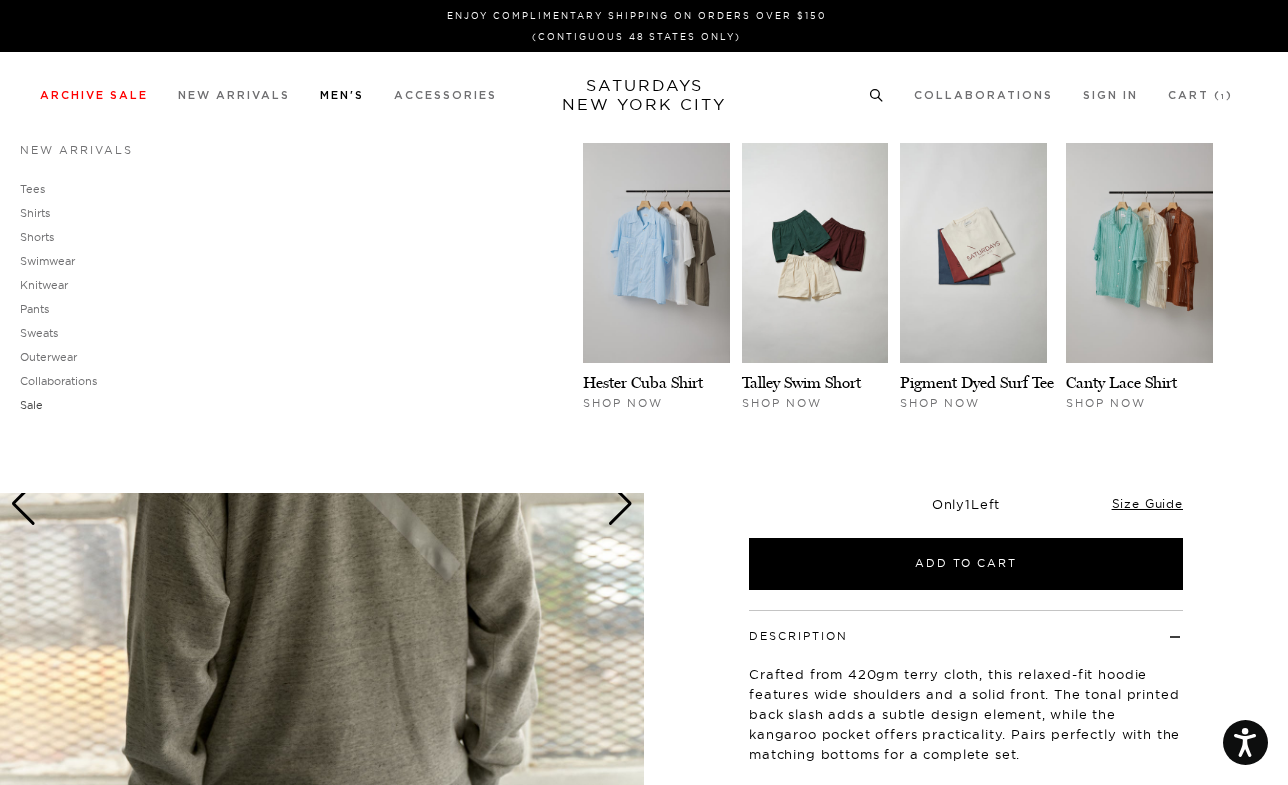 click on "Sale" at bounding box center (31, 405) 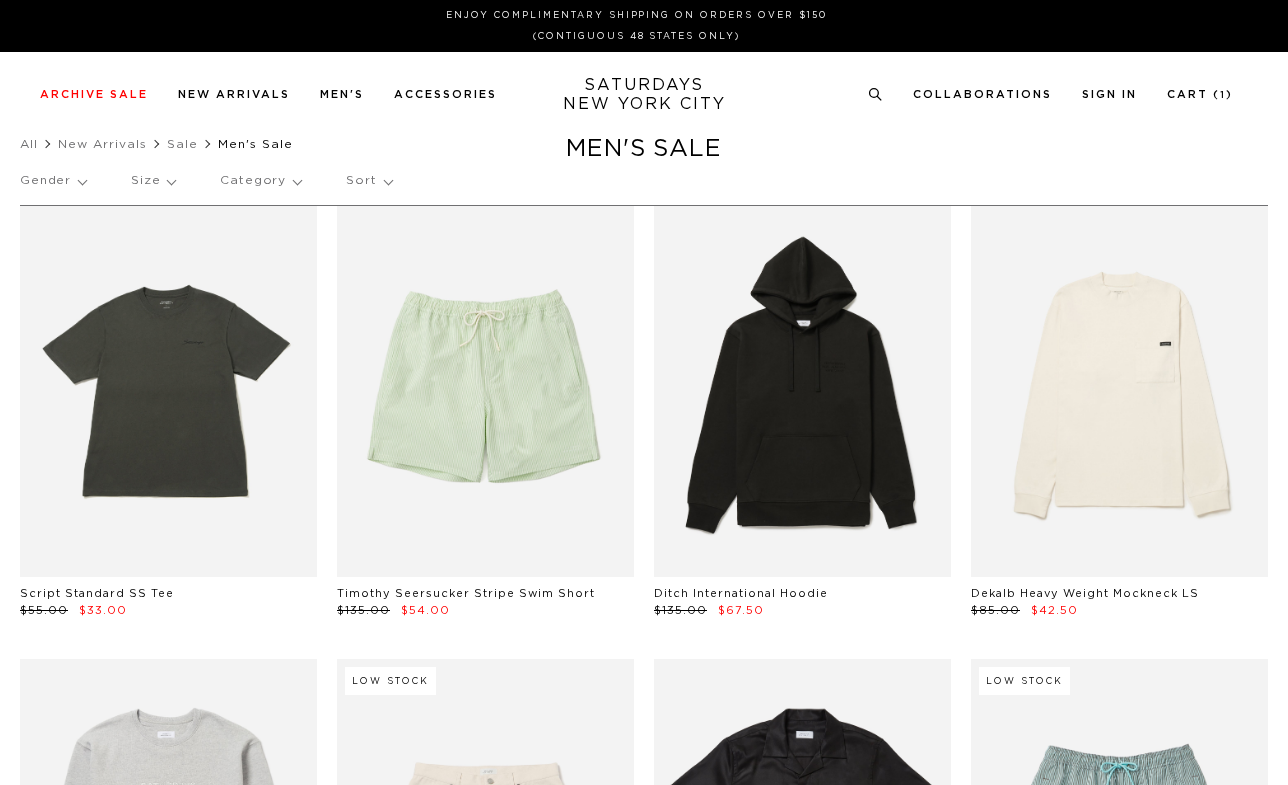 scroll, scrollTop: 0, scrollLeft: 0, axis: both 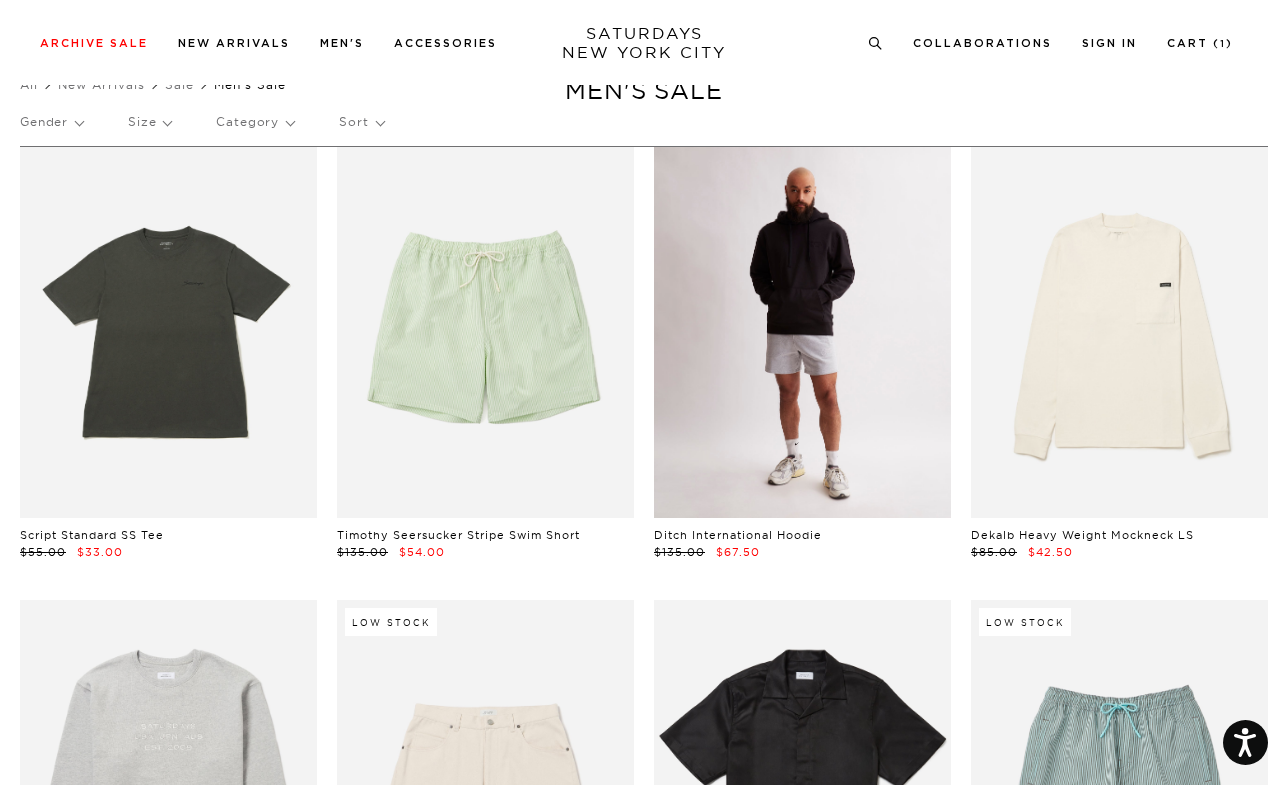 click at bounding box center [802, 332] 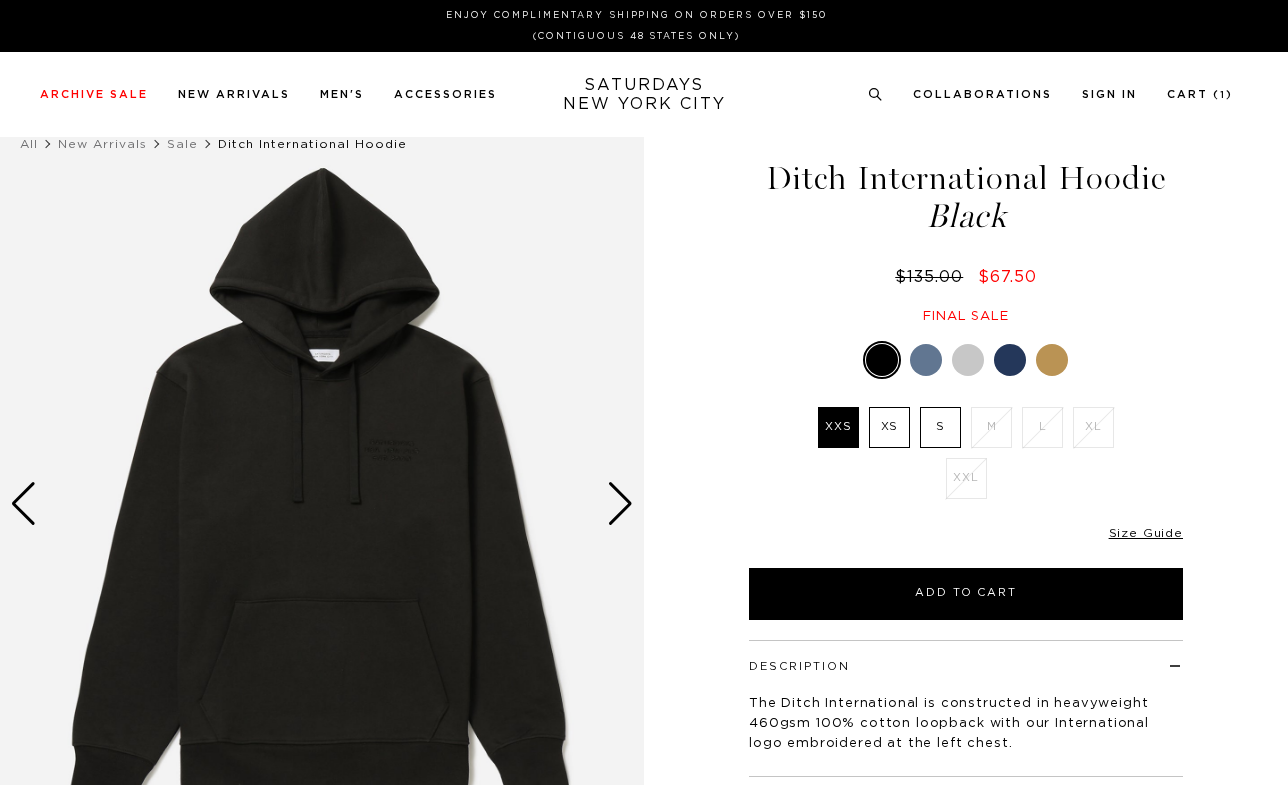 scroll, scrollTop: 0, scrollLeft: 0, axis: both 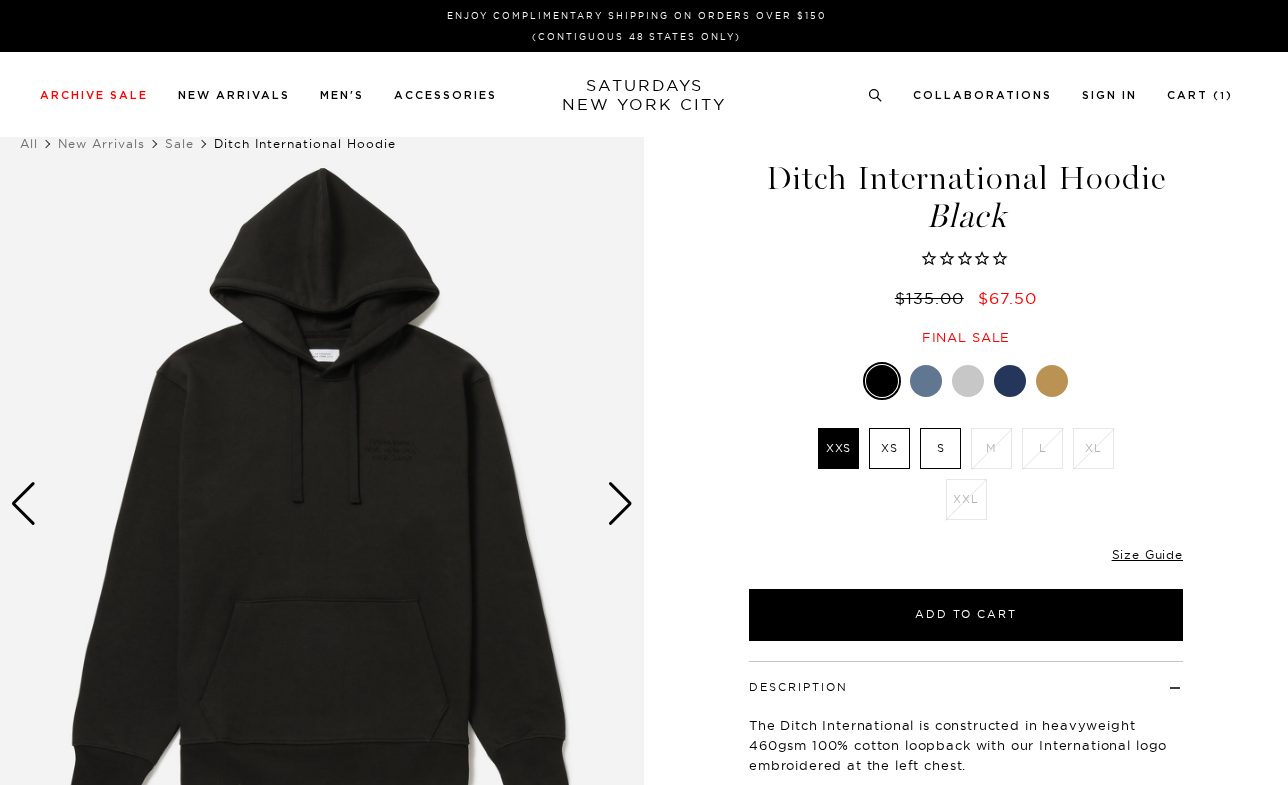click at bounding box center (620, 504) 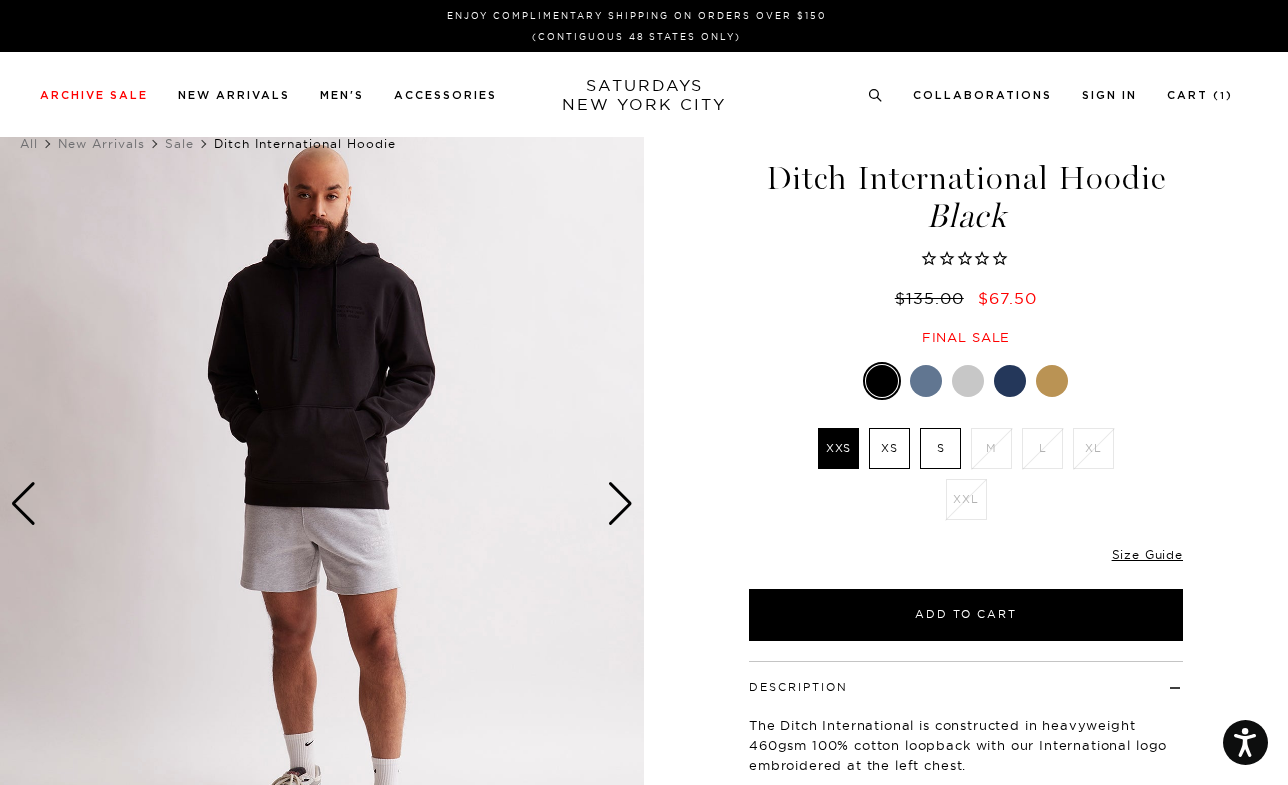 click at bounding box center (620, 504) 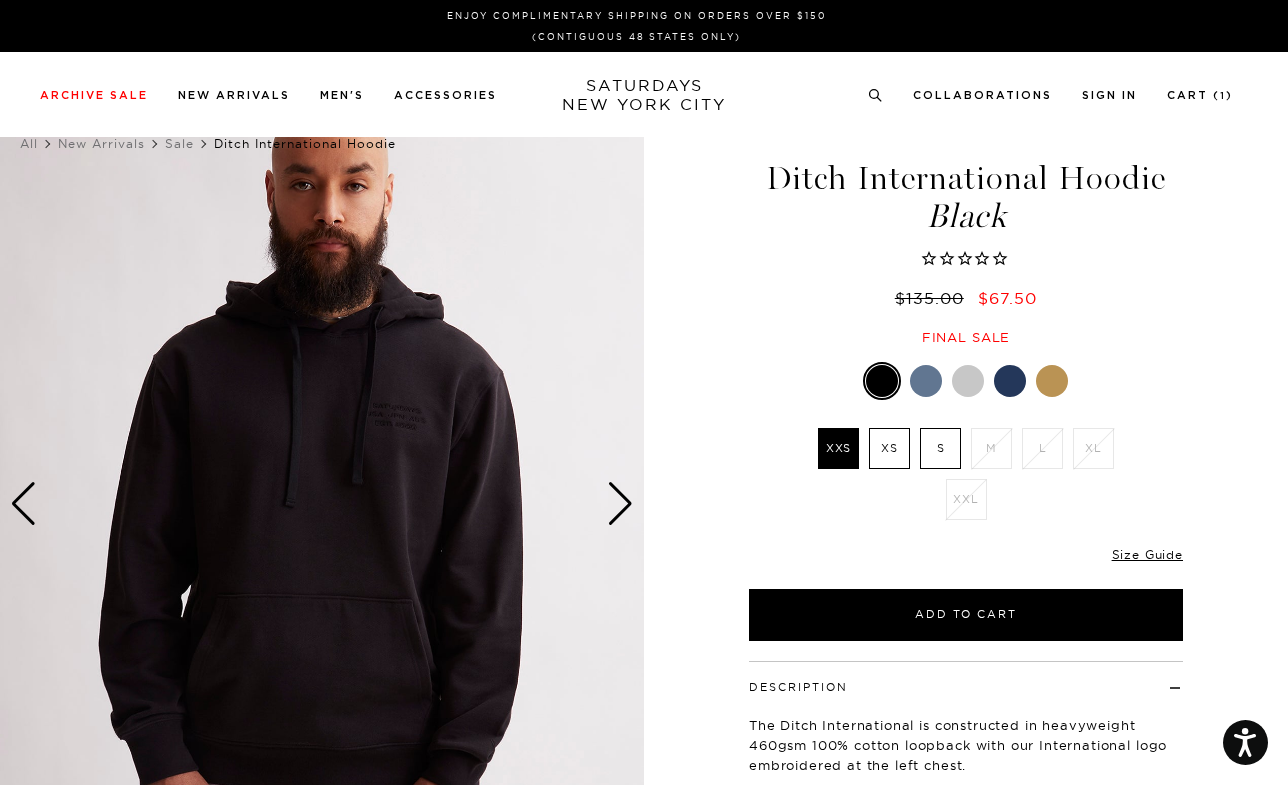 click at bounding box center (620, 504) 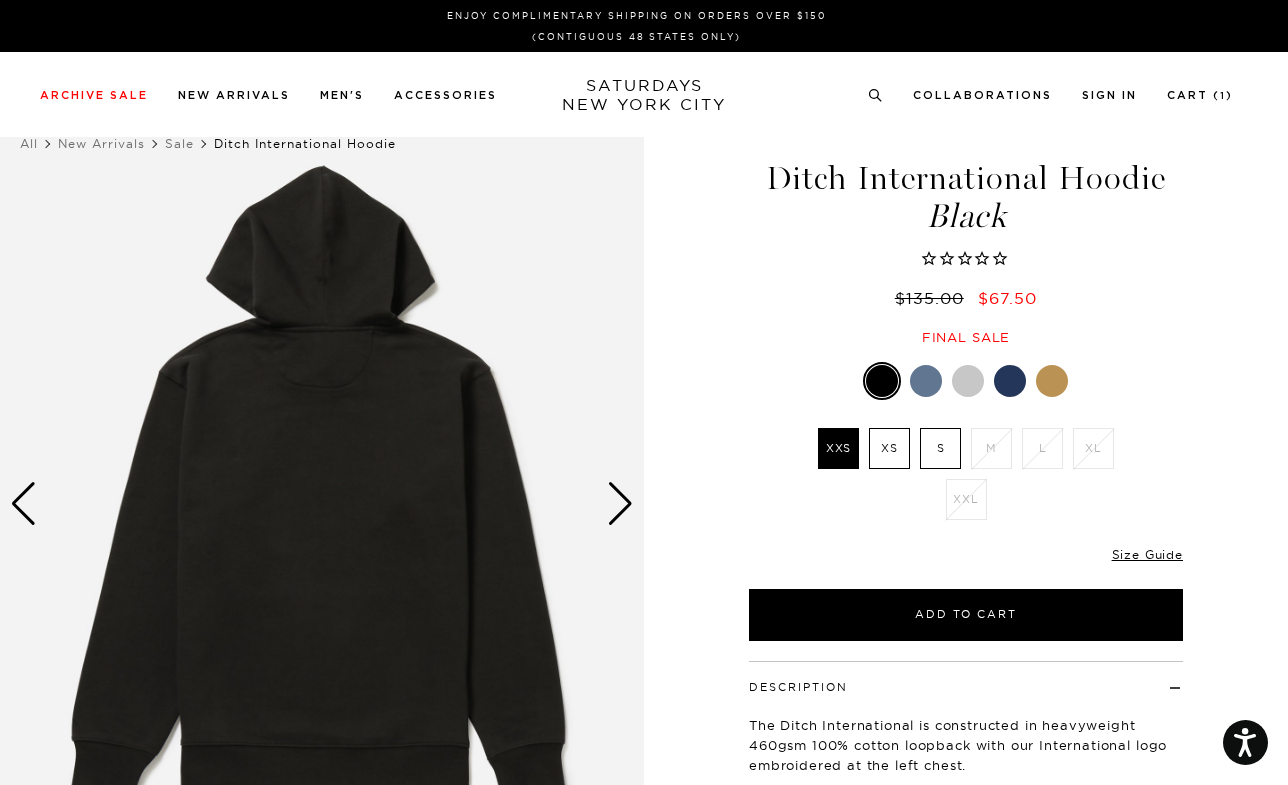click at bounding box center (620, 504) 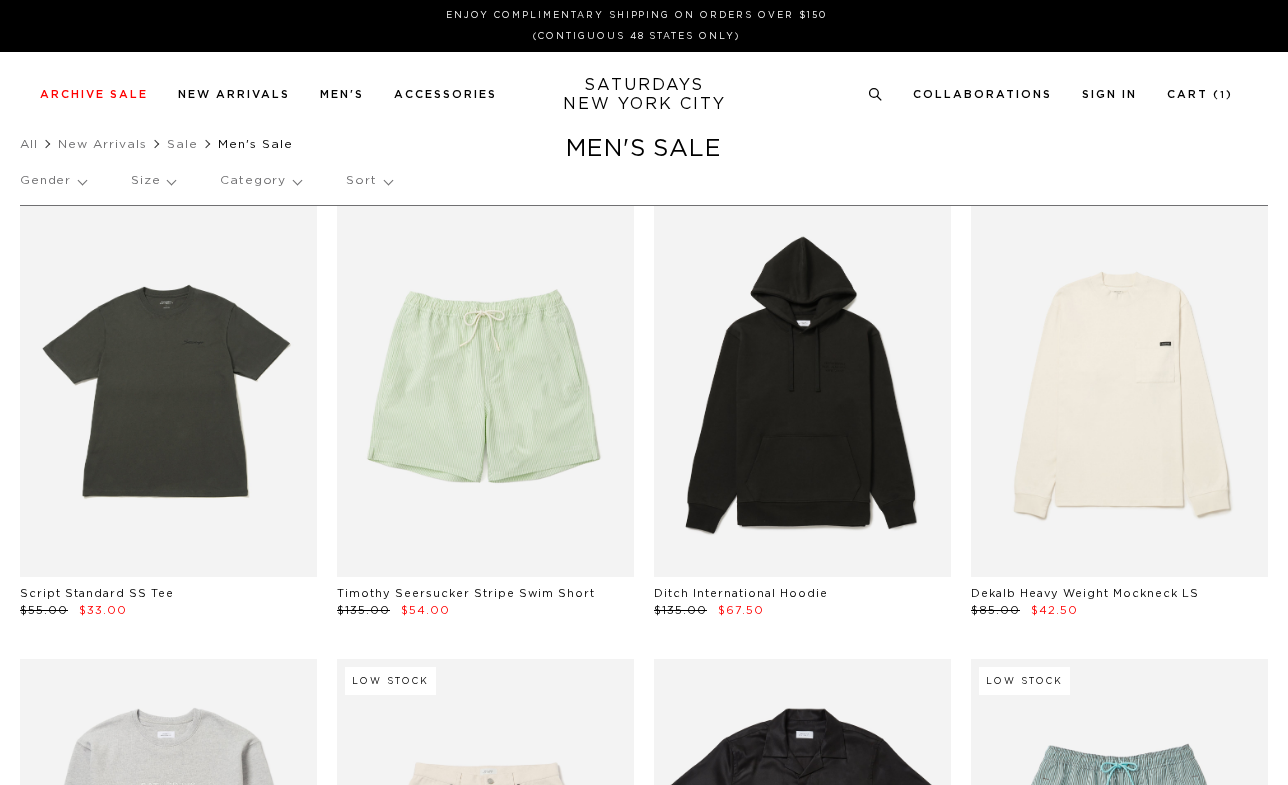 scroll, scrollTop: 59, scrollLeft: 0, axis: vertical 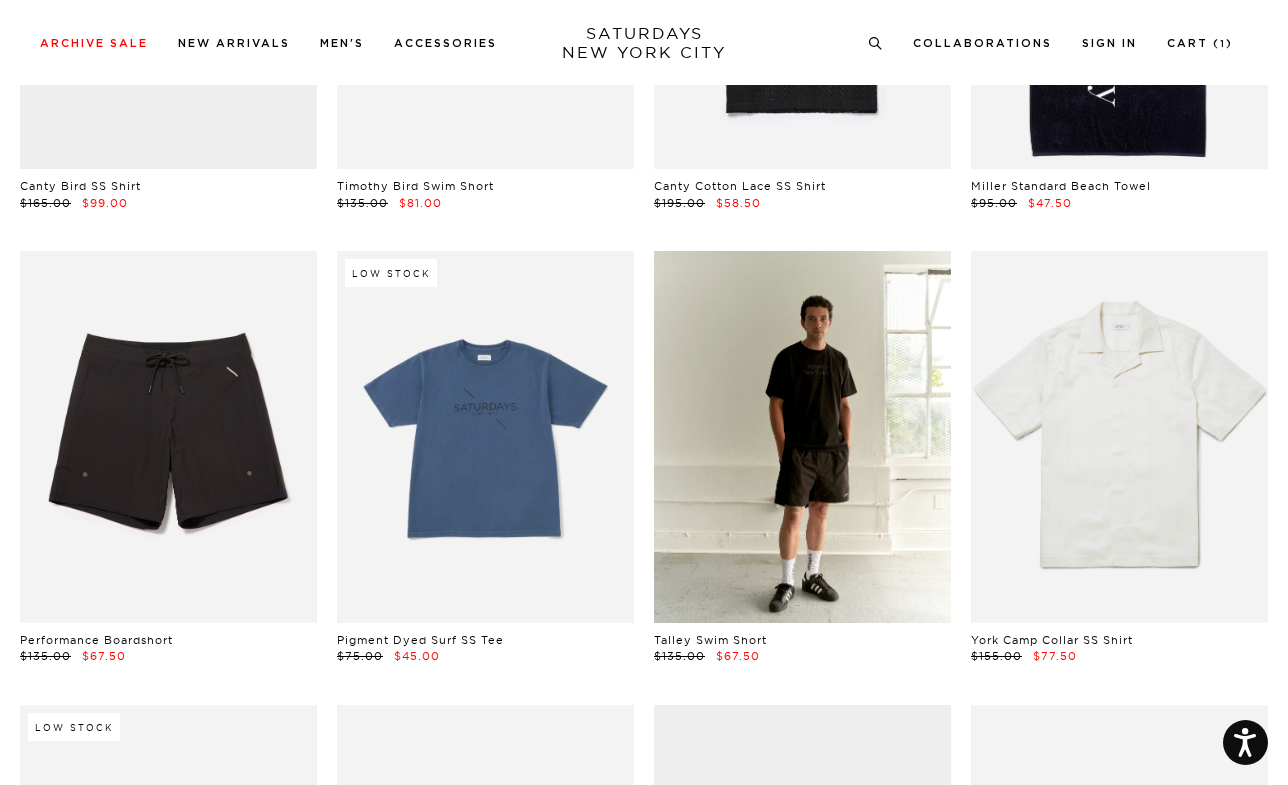 click at bounding box center [802, 436] 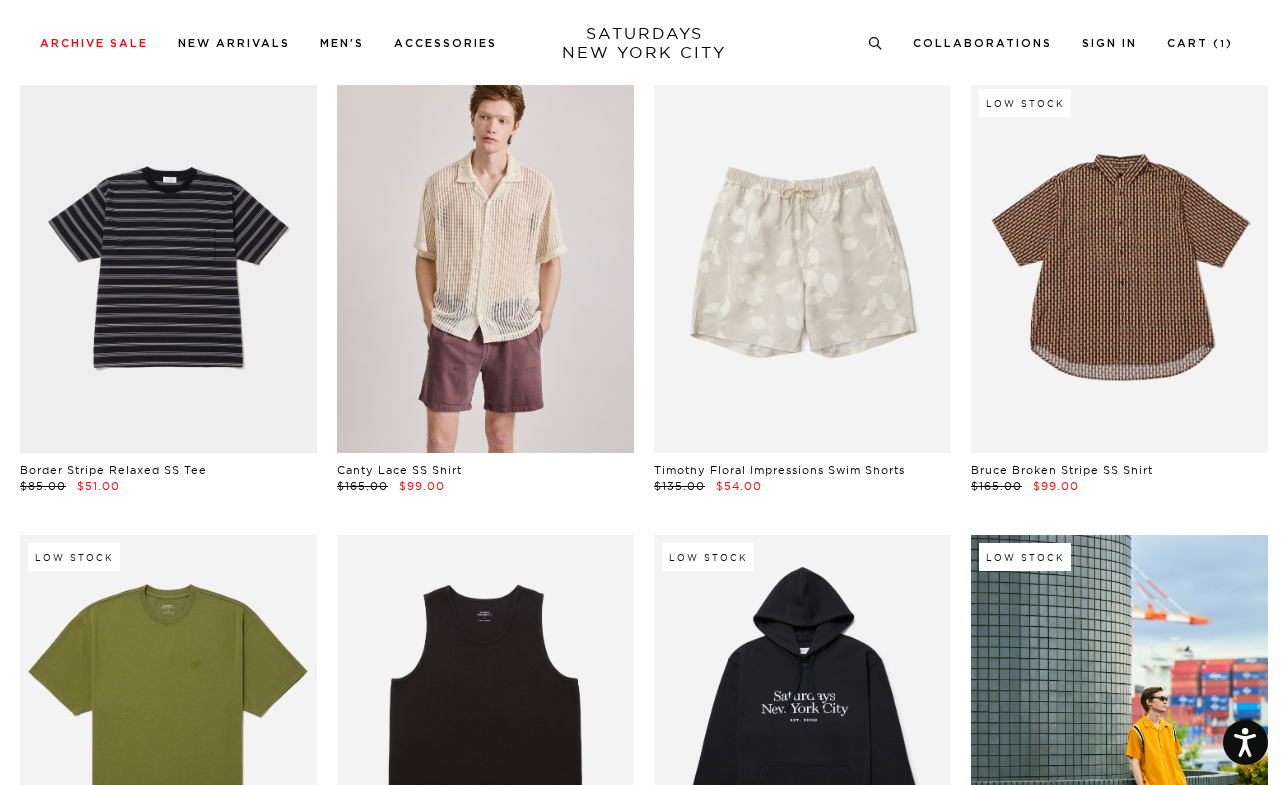 scroll, scrollTop: 6079, scrollLeft: 0, axis: vertical 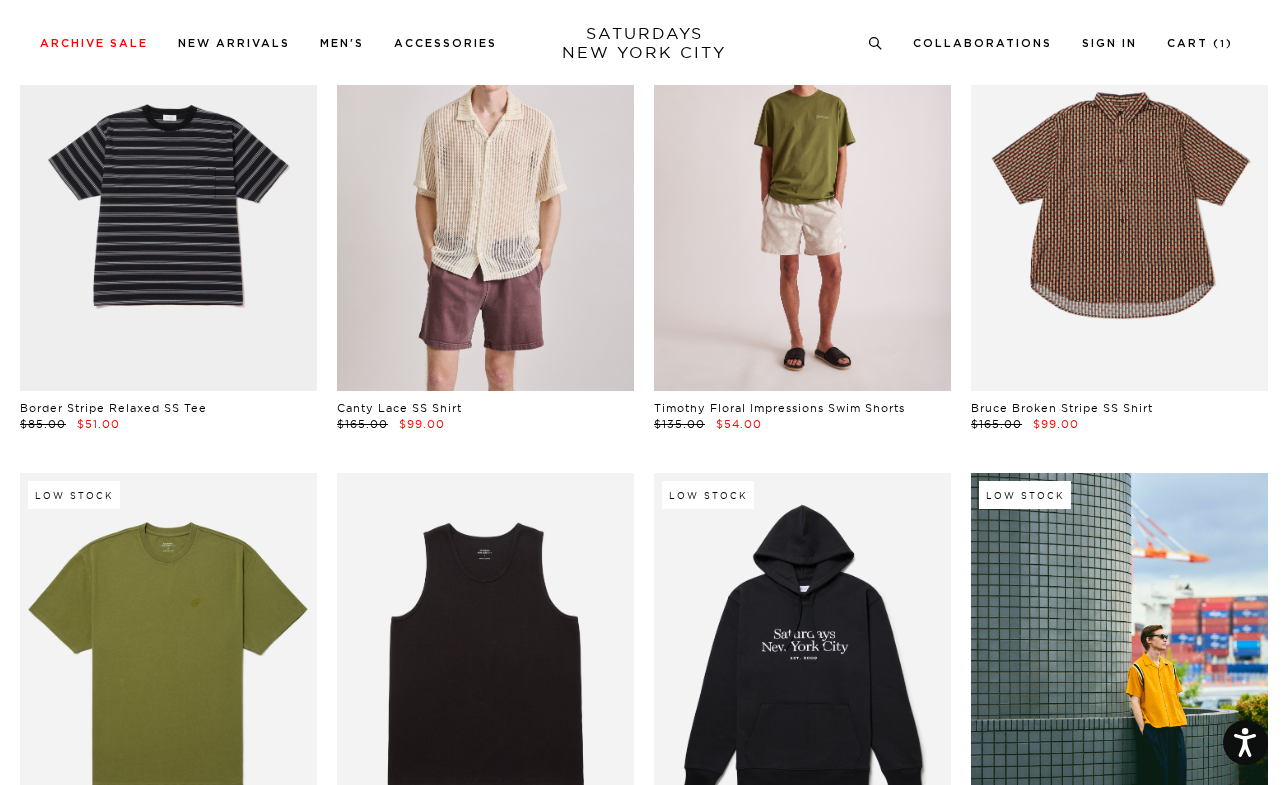 click at bounding box center [802, 204] 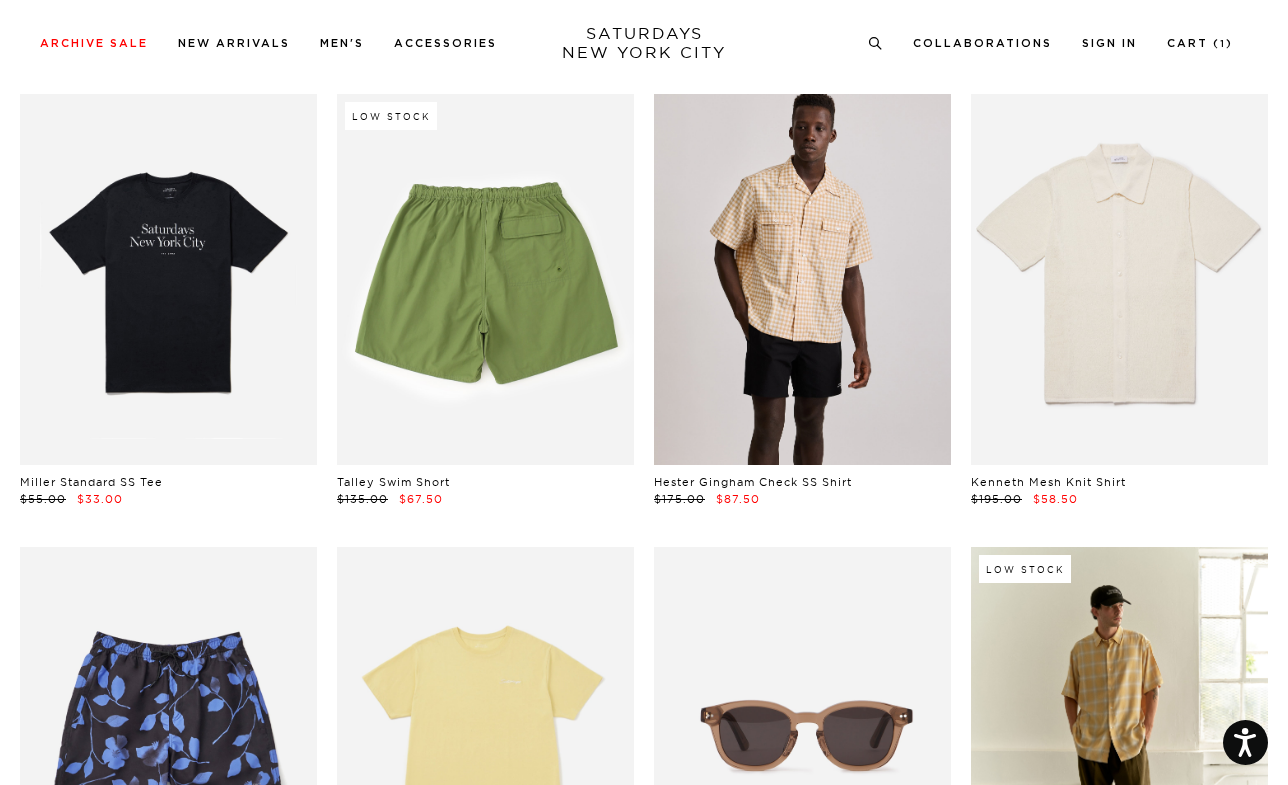 scroll, scrollTop: 7365, scrollLeft: 0, axis: vertical 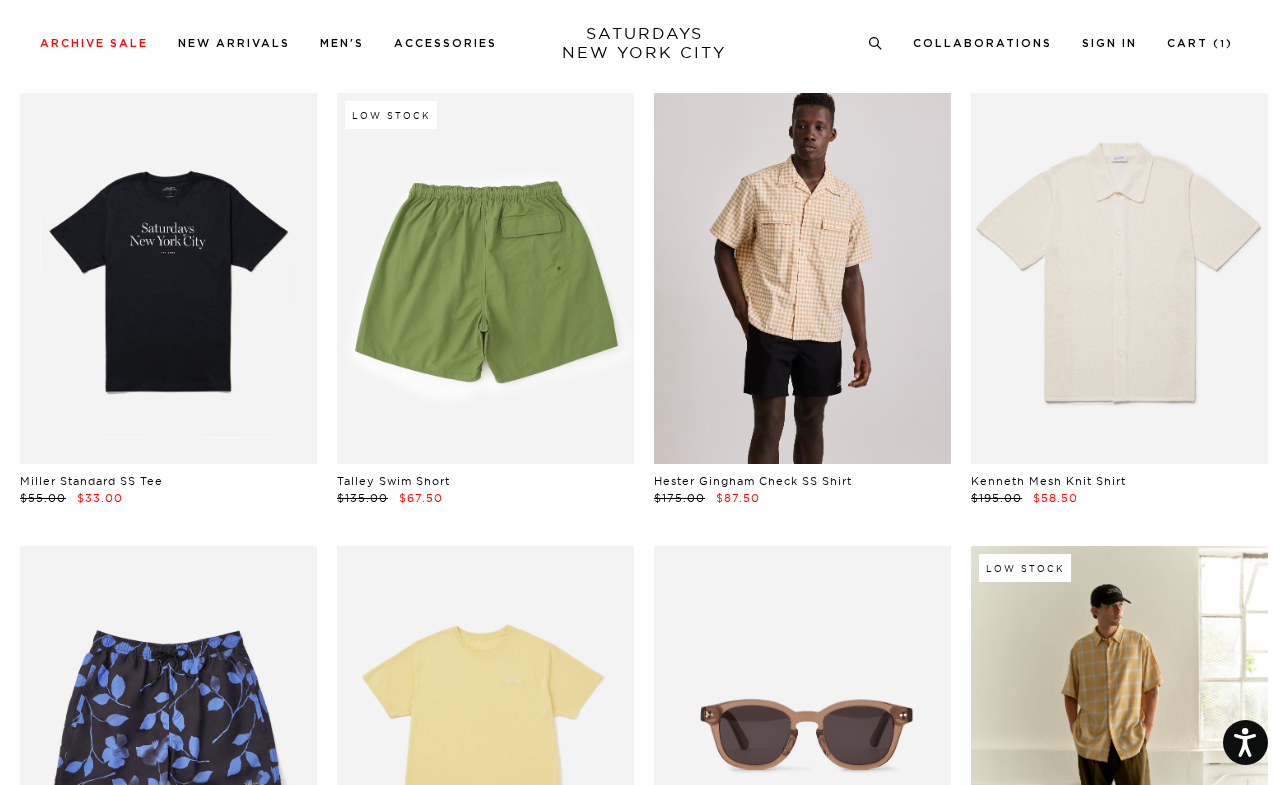 click at bounding box center (485, 278) 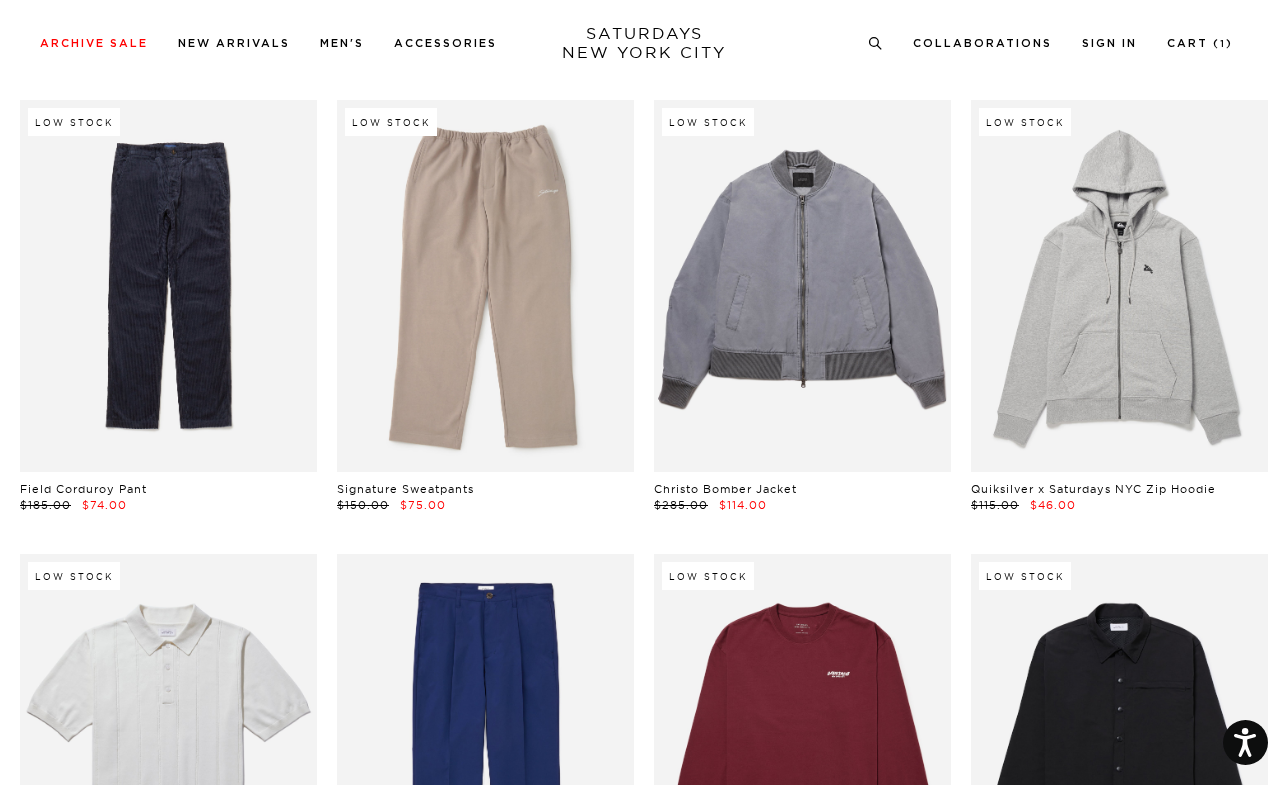scroll, scrollTop: 24435, scrollLeft: 1, axis: both 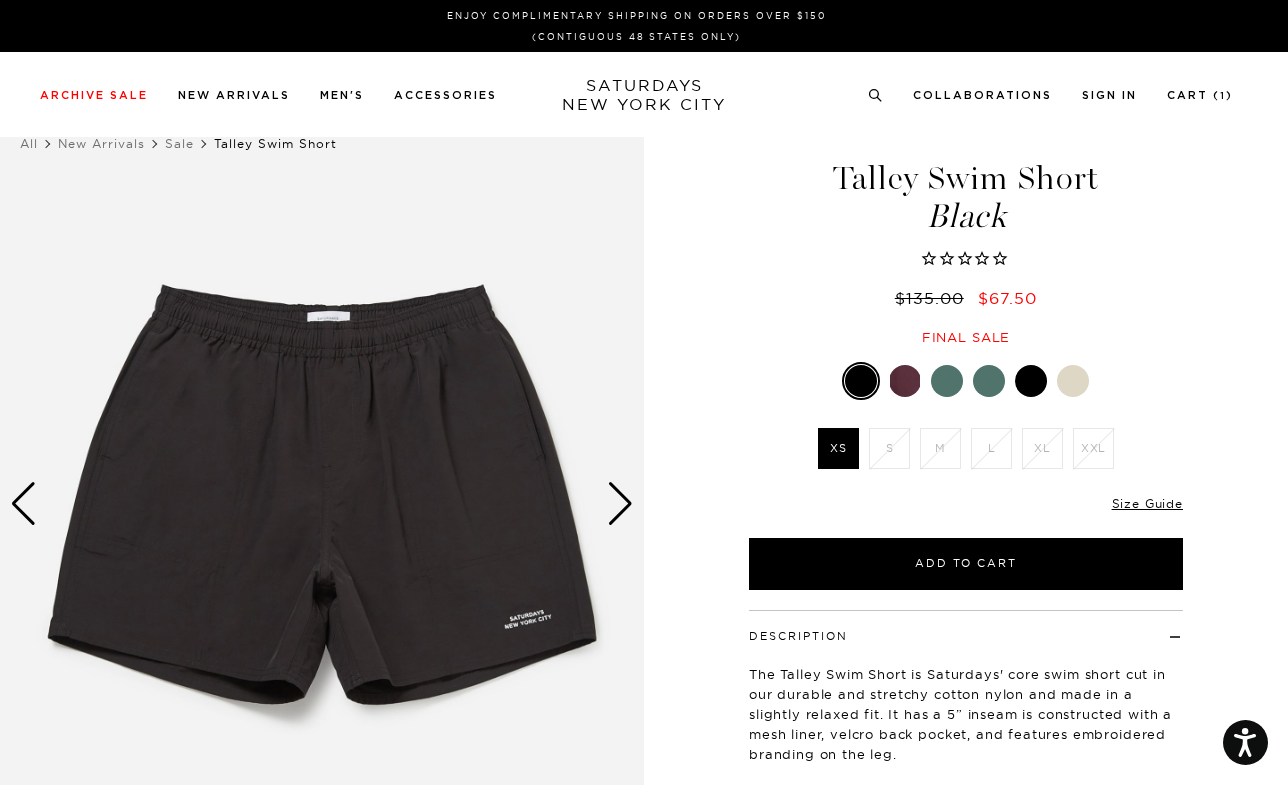 click at bounding box center (620, 504) 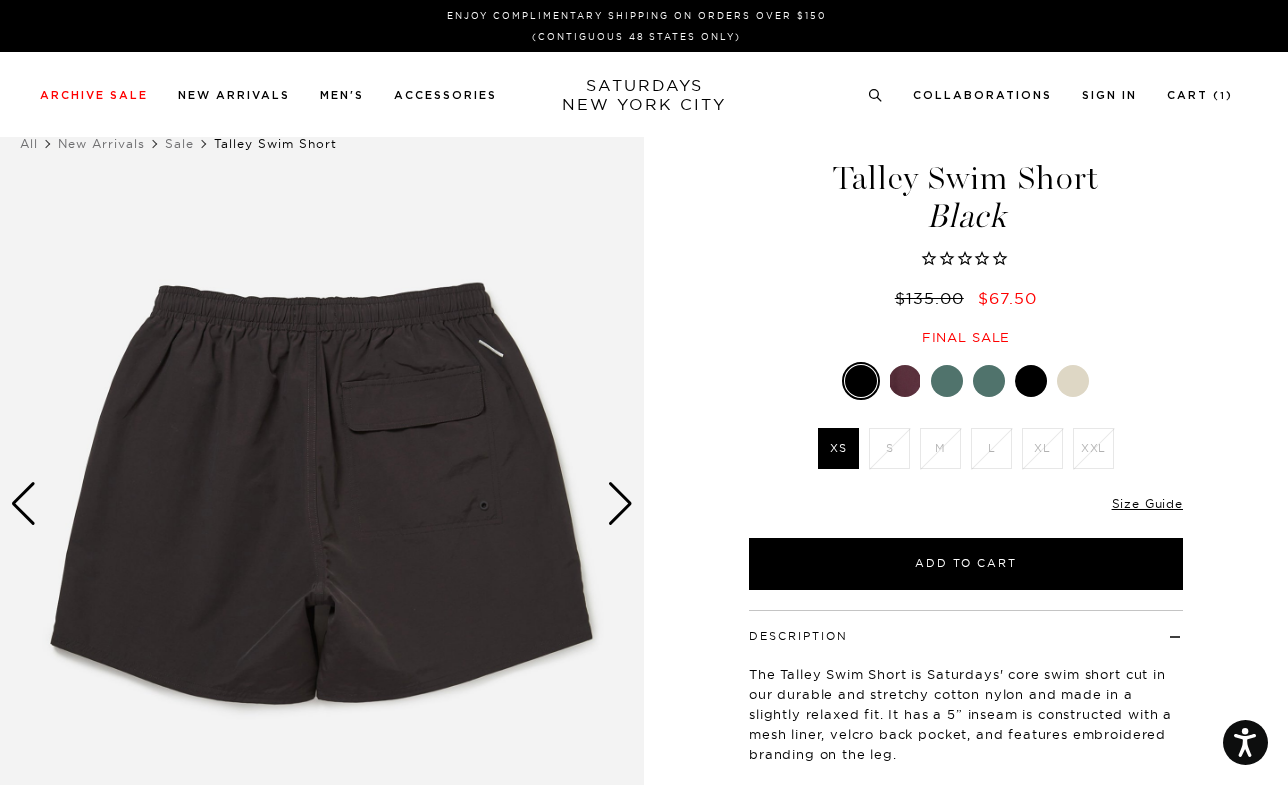click at bounding box center (620, 504) 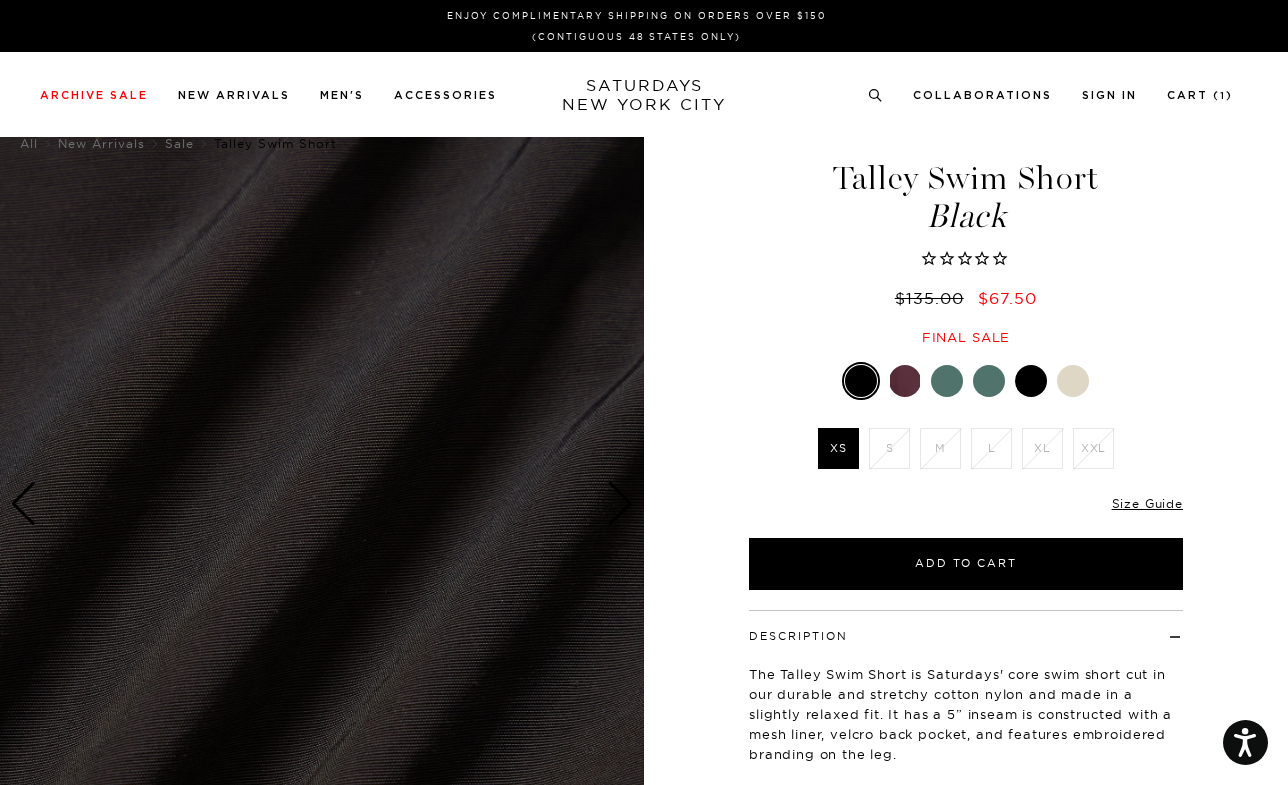 click at bounding box center (620, 504) 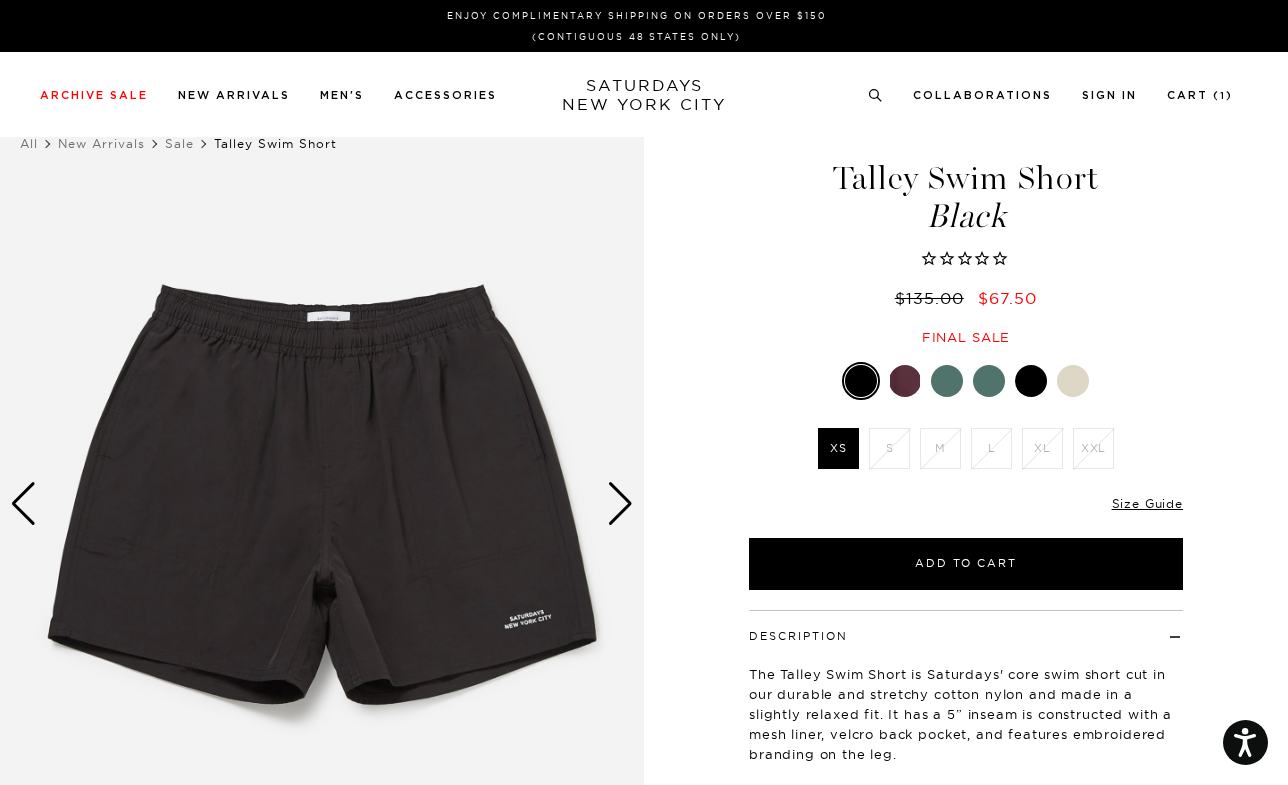 click at bounding box center (905, 381) 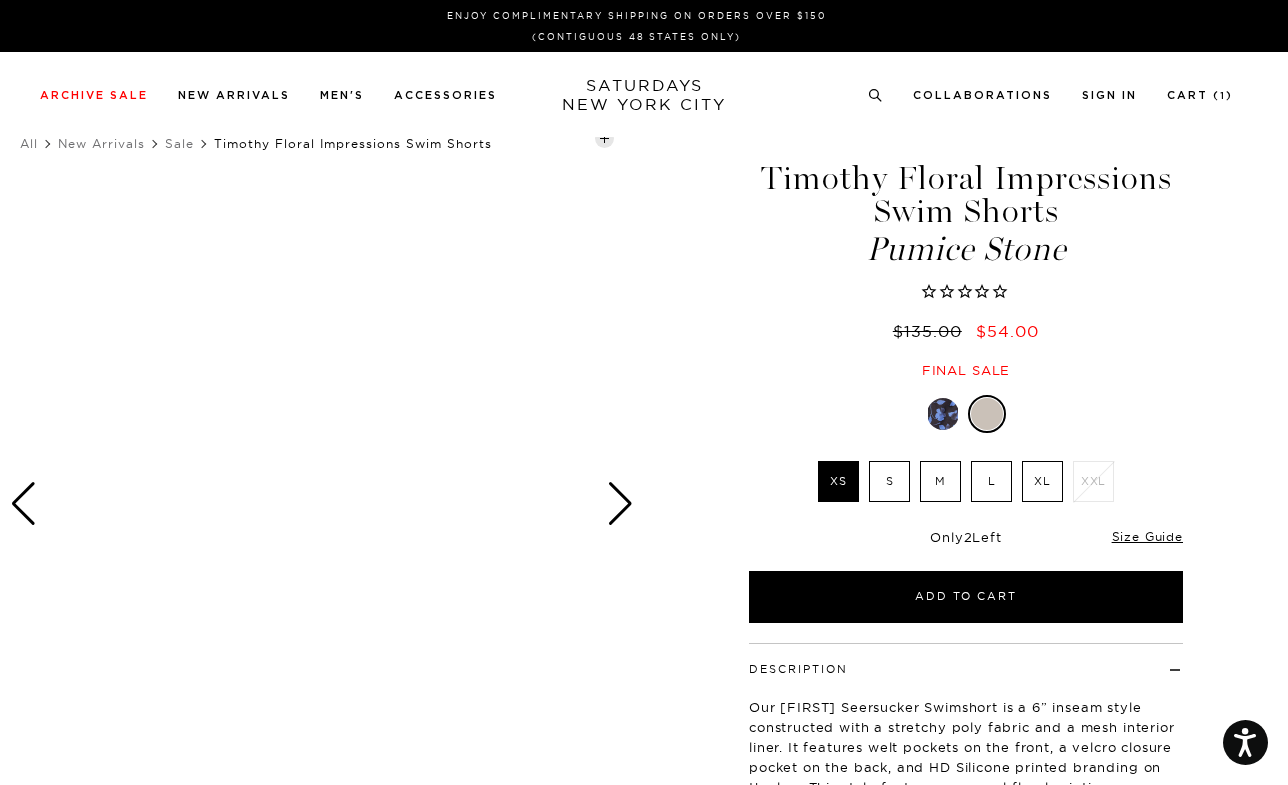 scroll, scrollTop: 0, scrollLeft: 0, axis: both 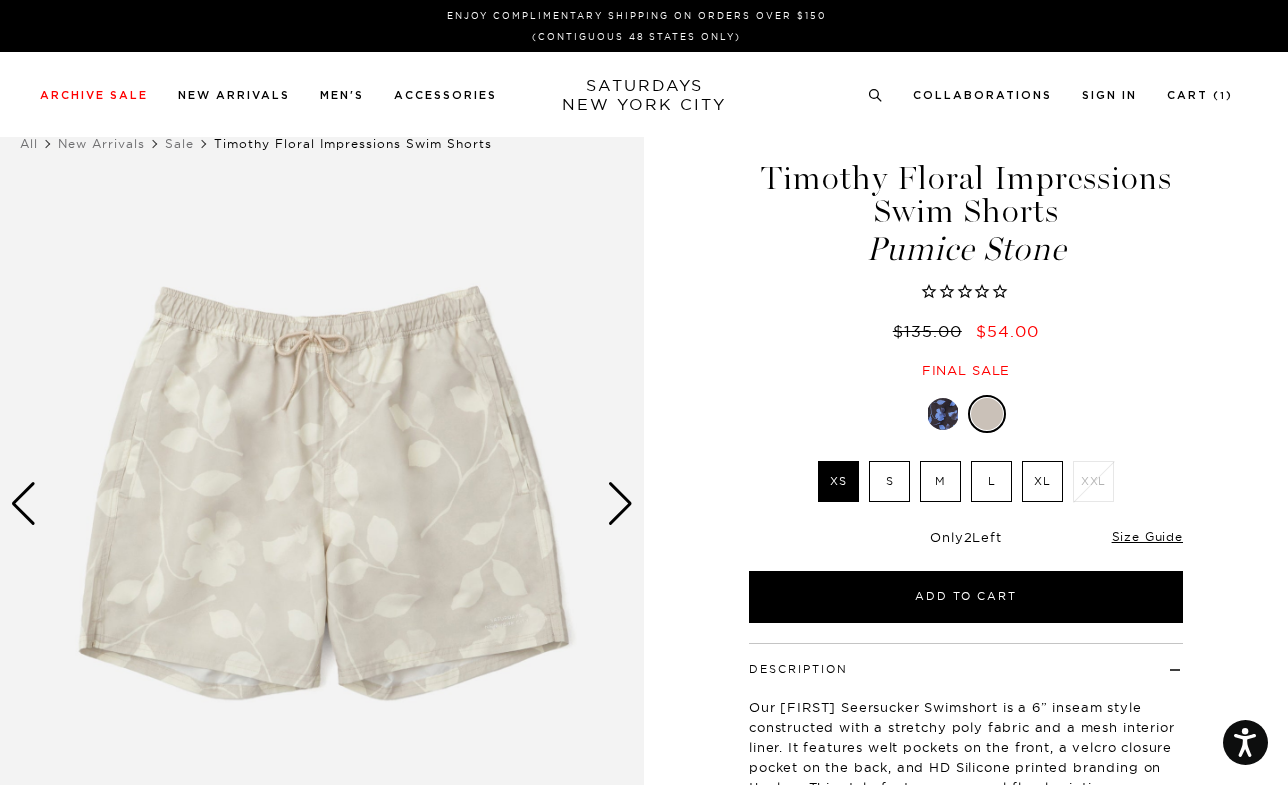 click at bounding box center [943, 414] 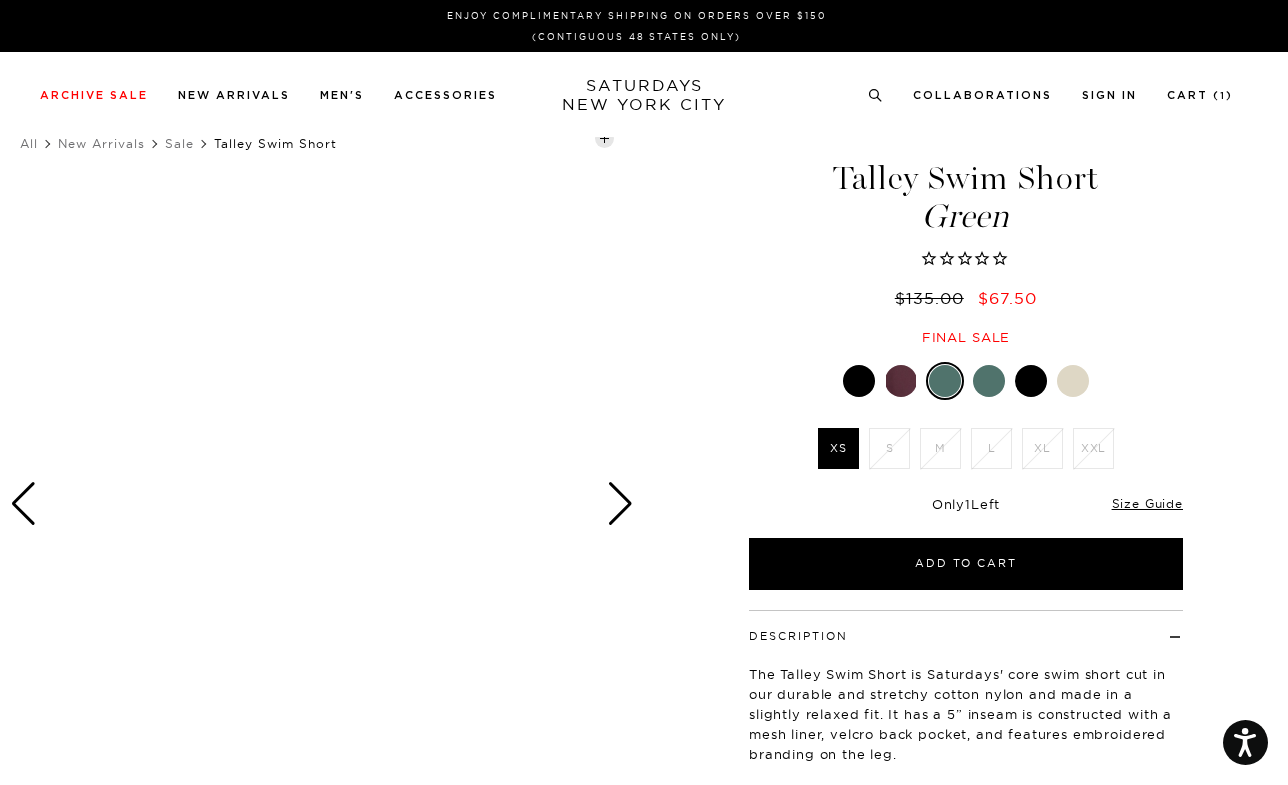 scroll, scrollTop: 0, scrollLeft: 0, axis: both 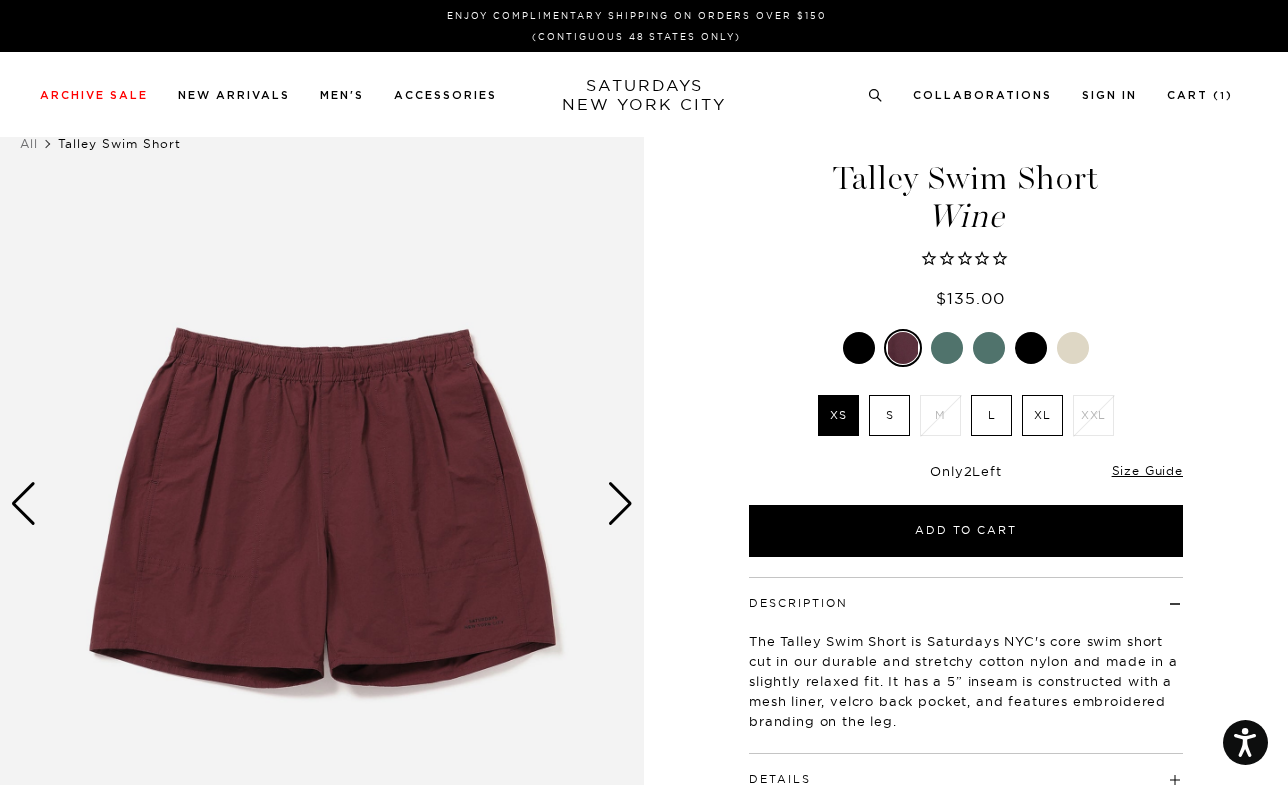 click at bounding box center [947, 348] 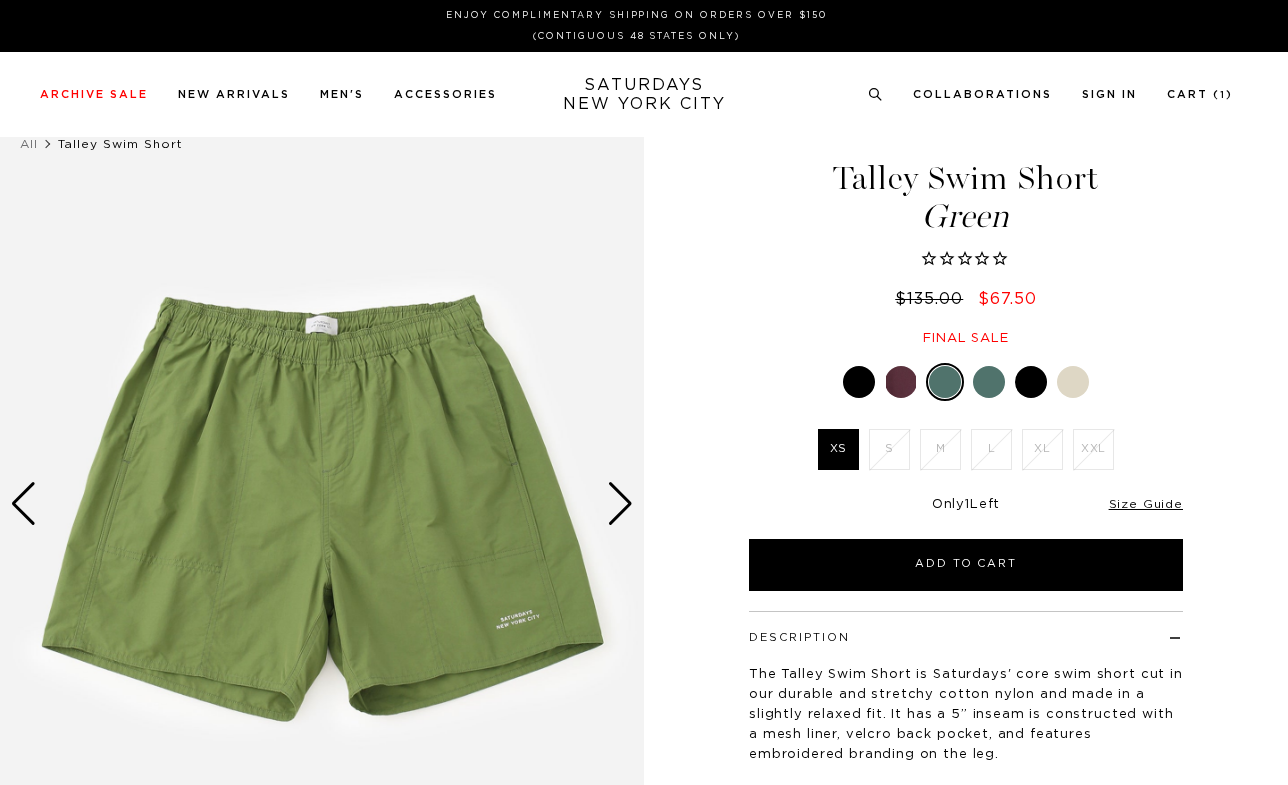 scroll, scrollTop: 0, scrollLeft: 0, axis: both 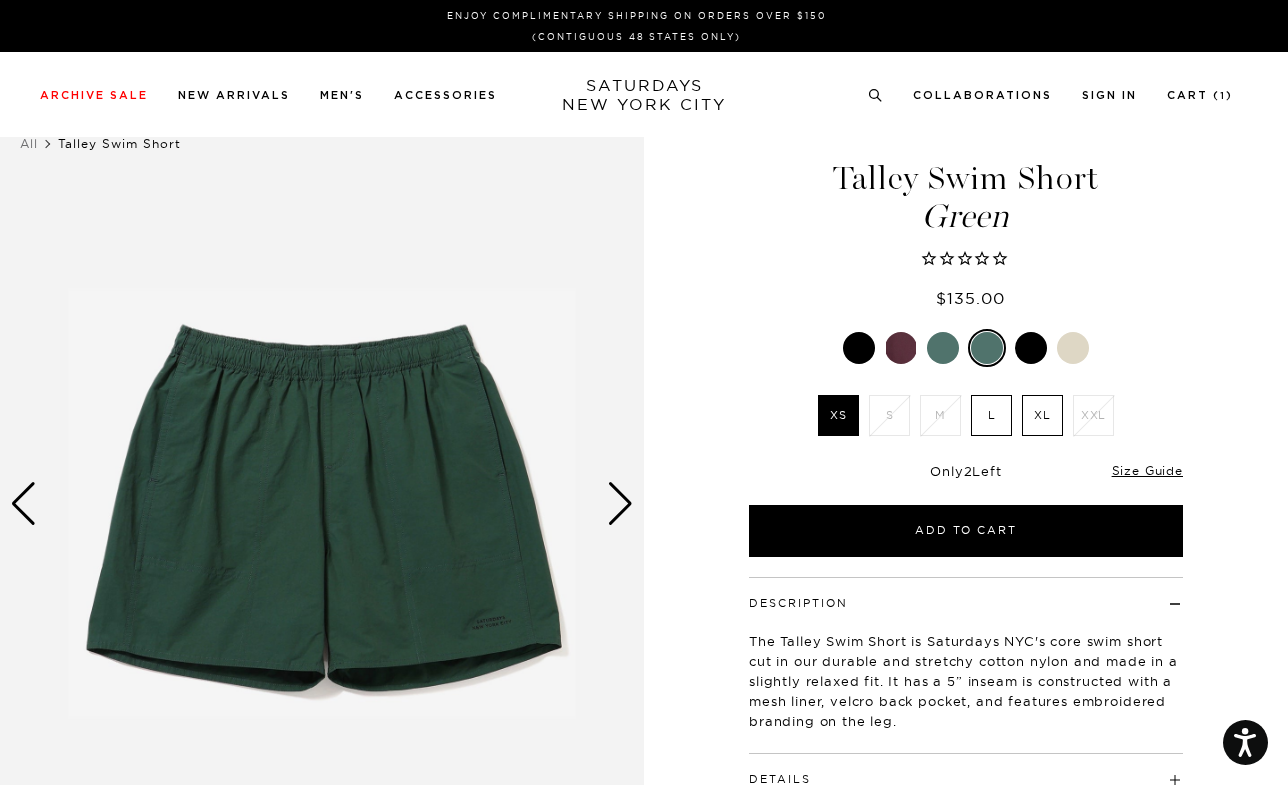 click at bounding box center (1031, 348) 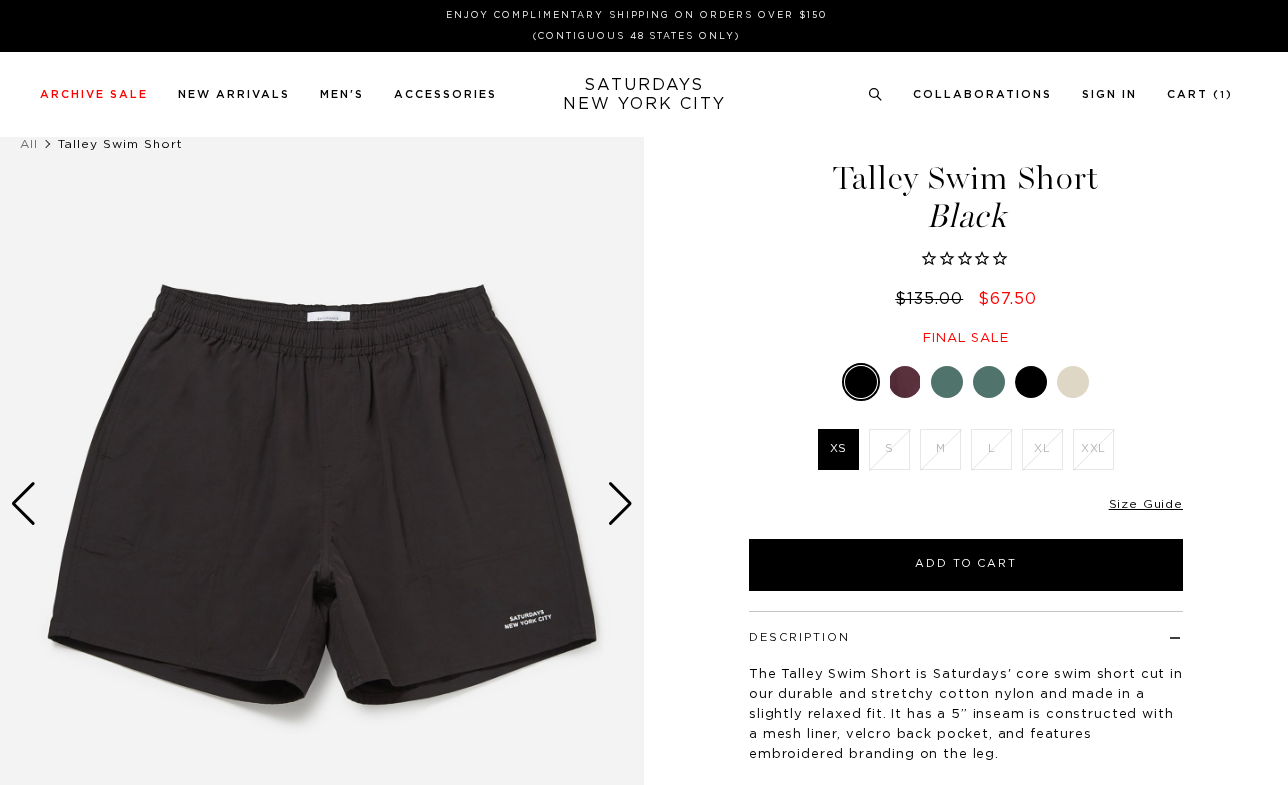 scroll, scrollTop: 0, scrollLeft: 0, axis: both 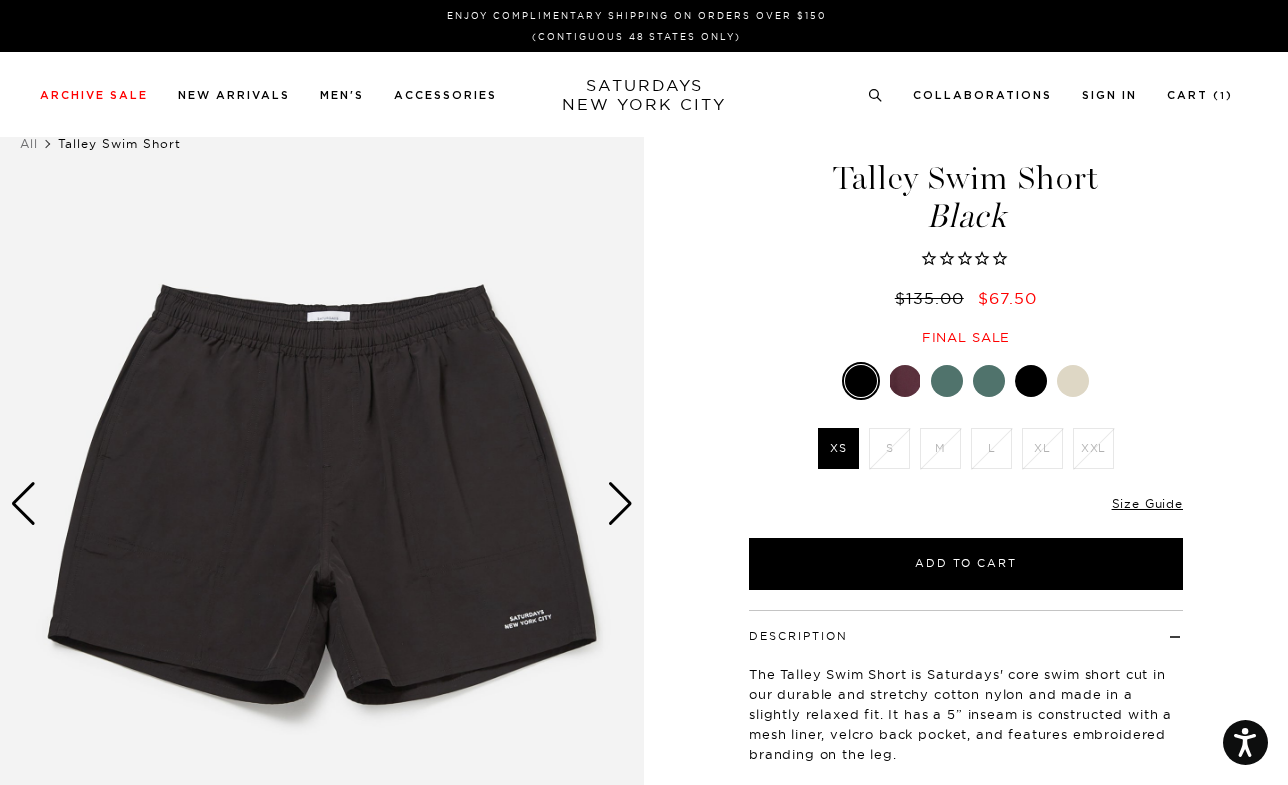click at bounding box center (966, 381) 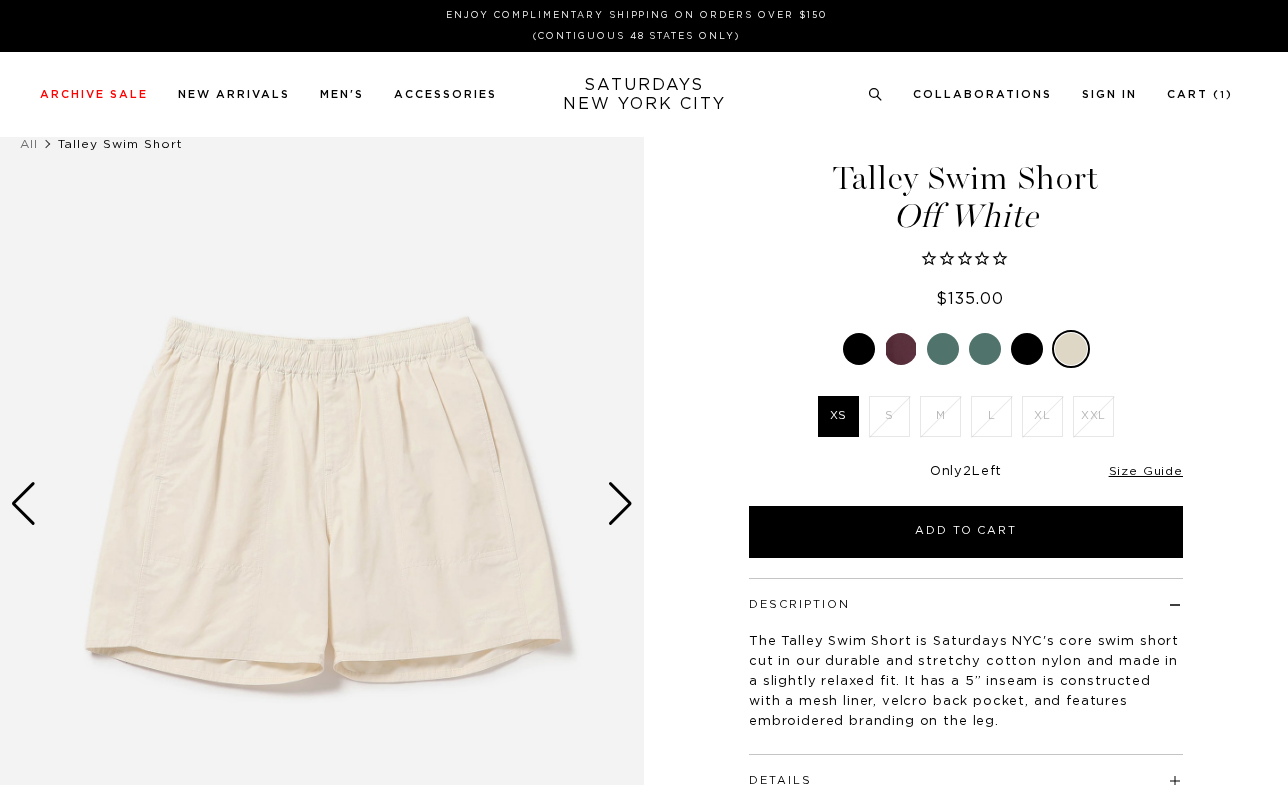 scroll, scrollTop: 0, scrollLeft: 0, axis: both 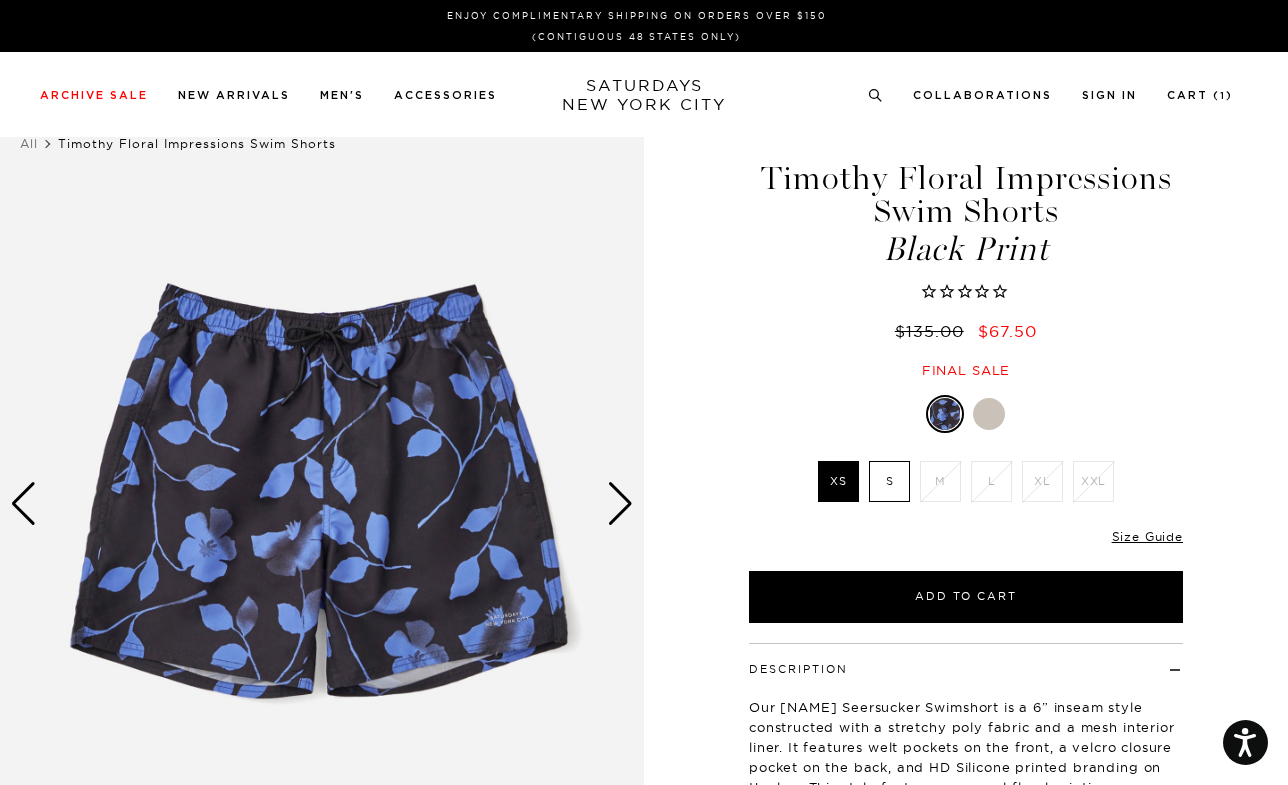 click at bounding box center (989, 414) 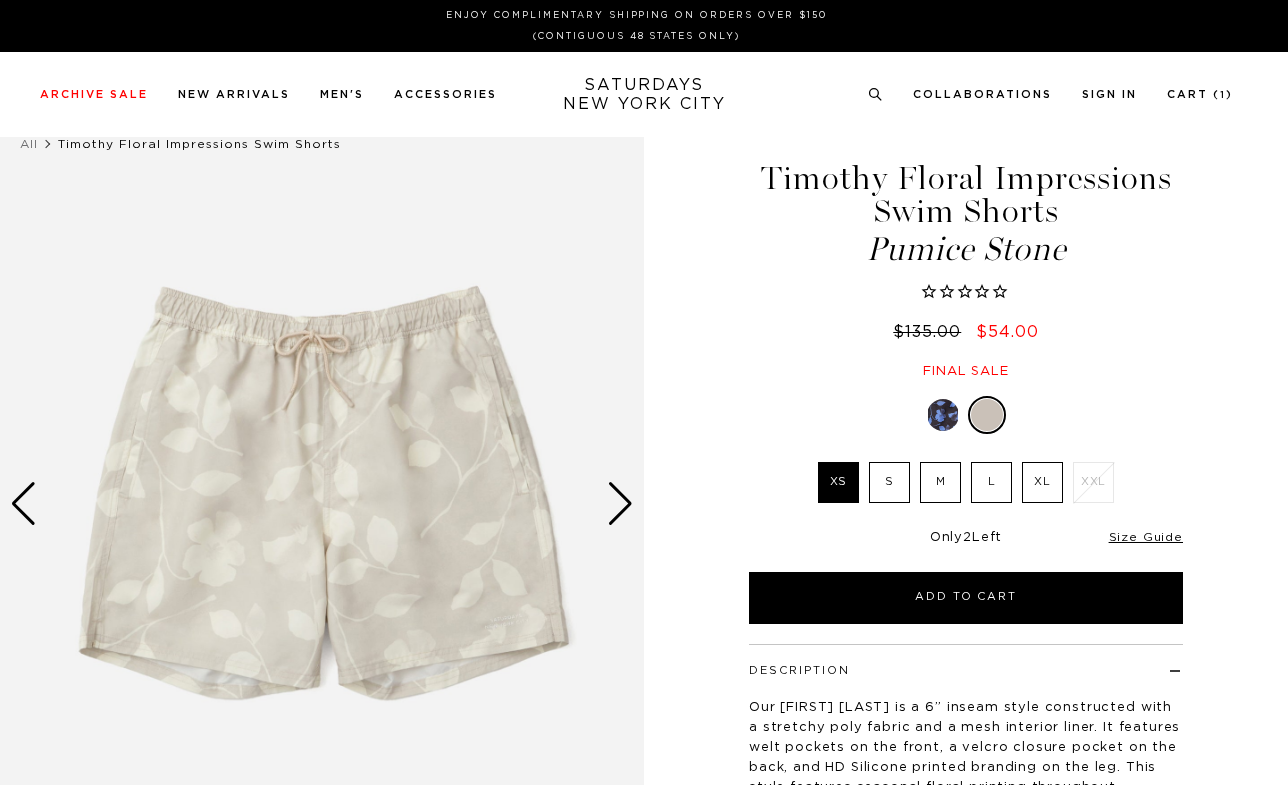 scroll, scrollTop: 0, scrollLeft: 0, axis: both 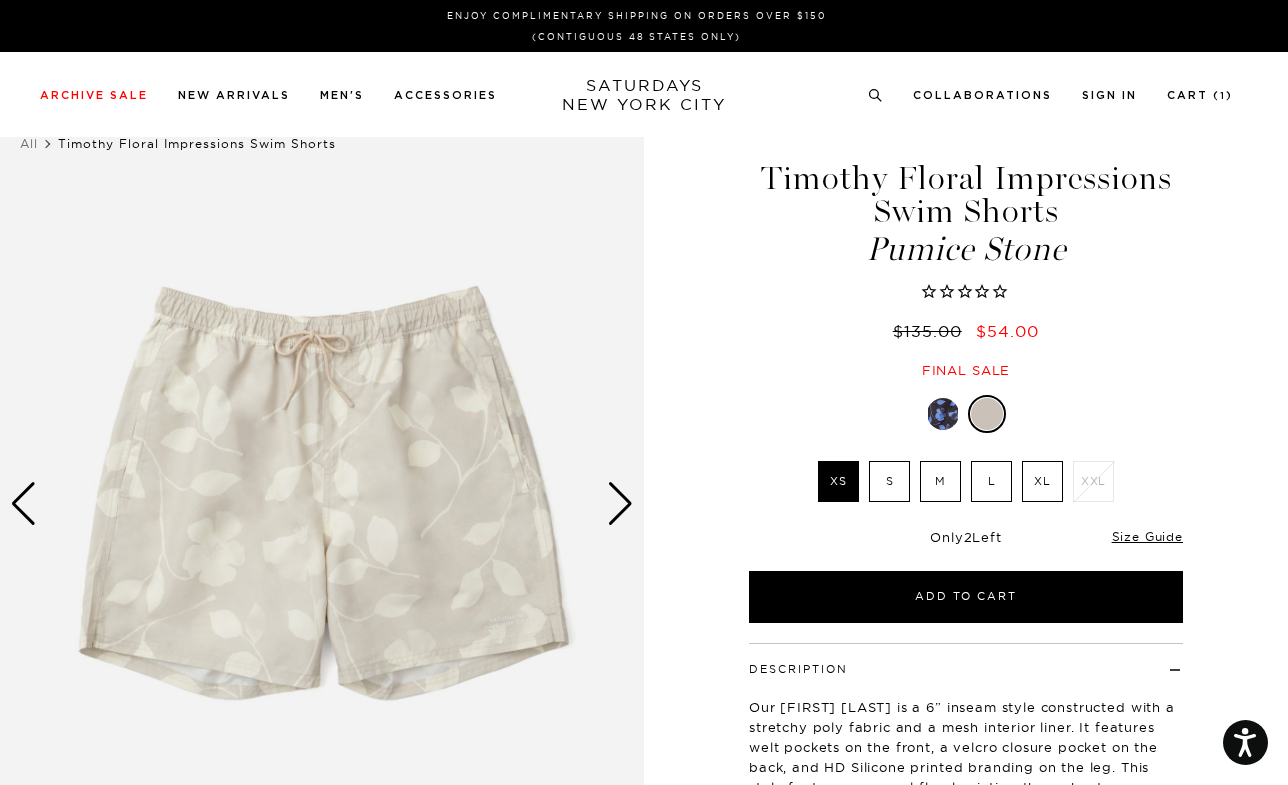 click on "M" at bounding box center [940, 481] 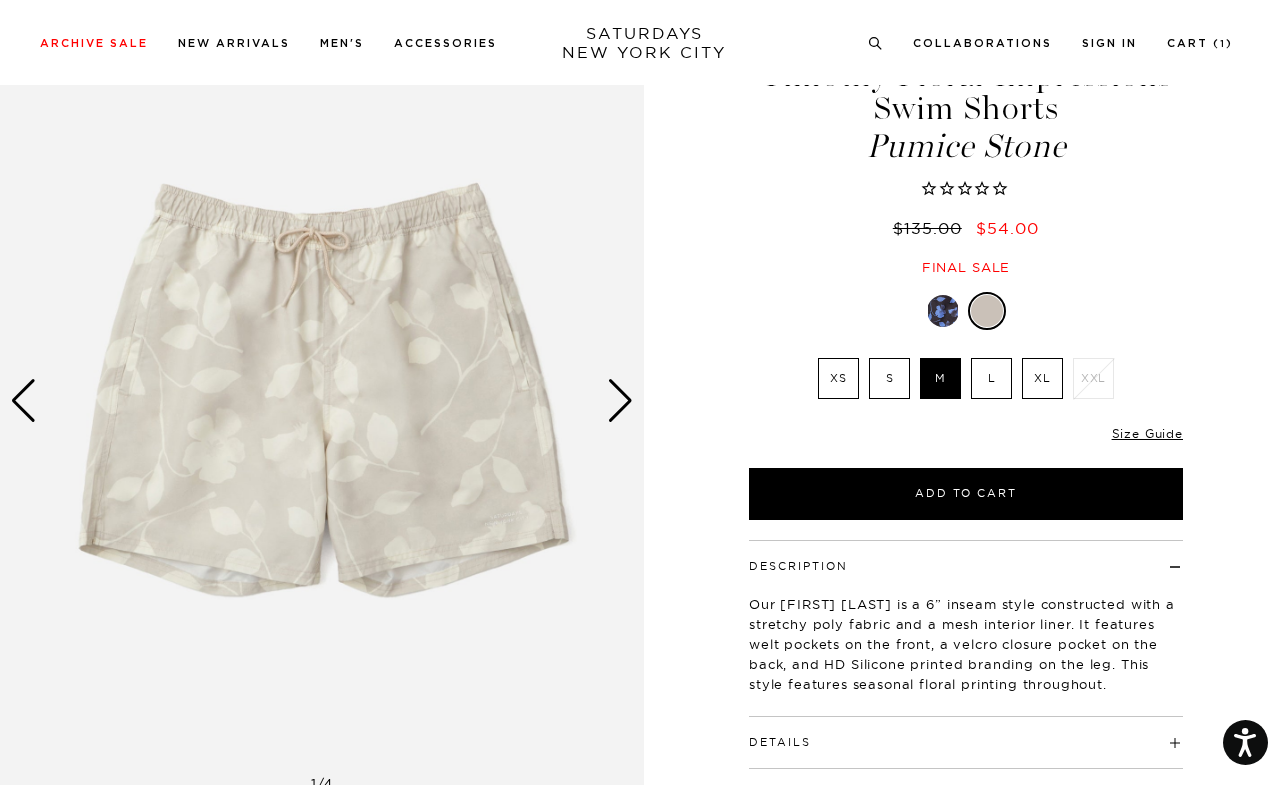 scroll, scrollTop: 81, scrollLeft: 0, axis: vertical 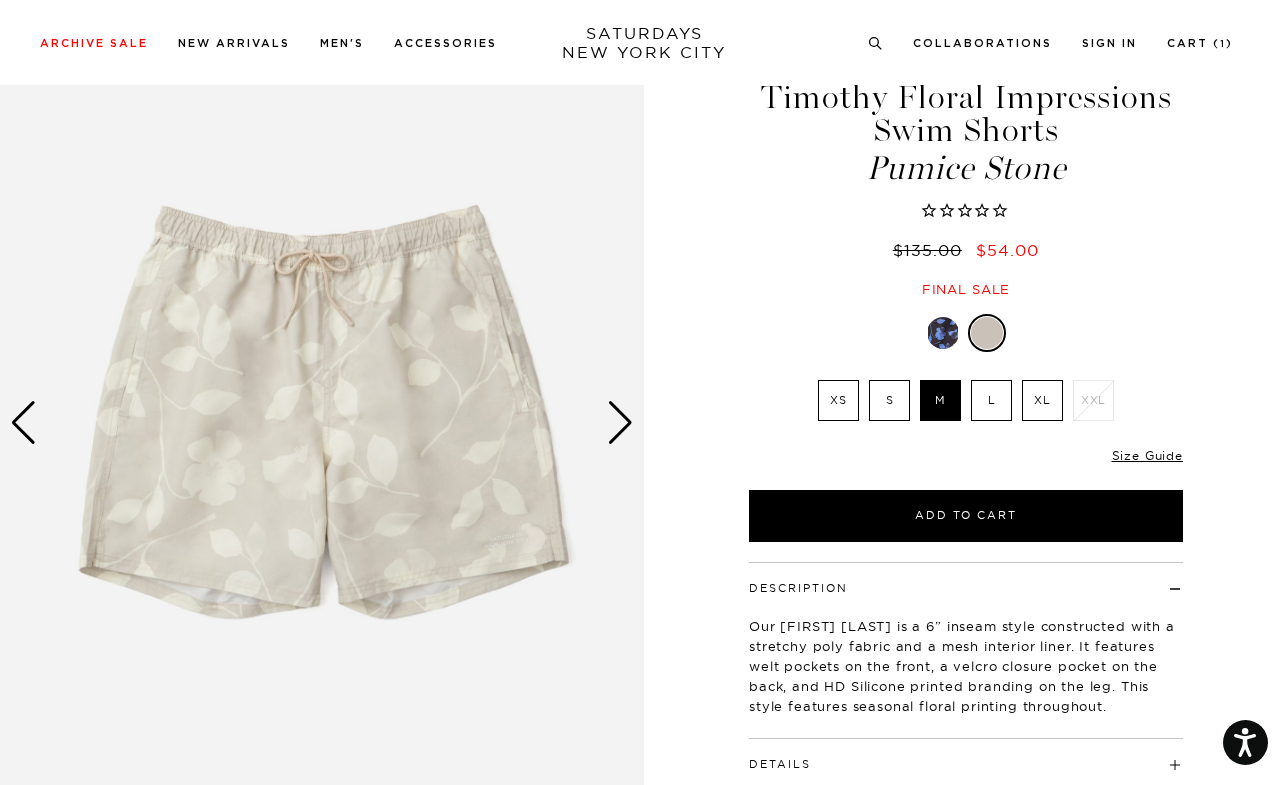 click at bounding box center (620, 423) 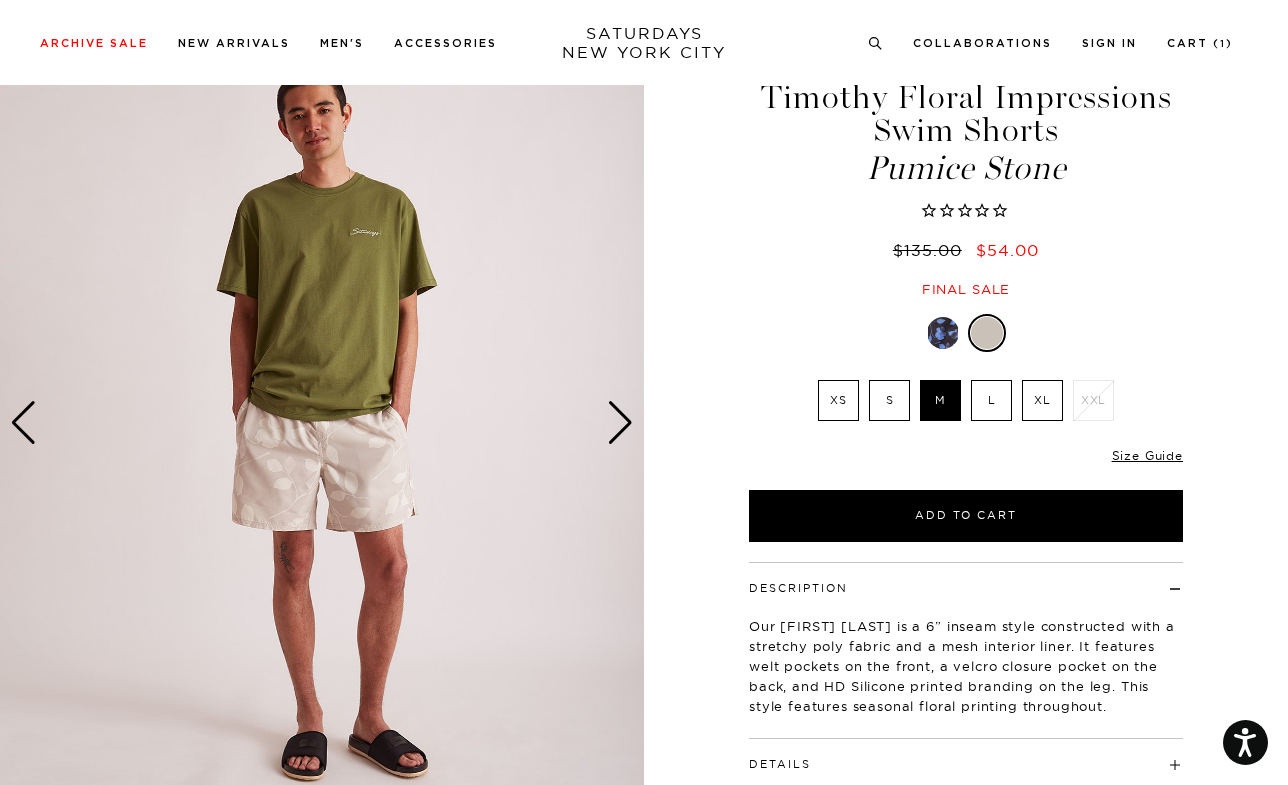 click at bounding box center [620, 423] 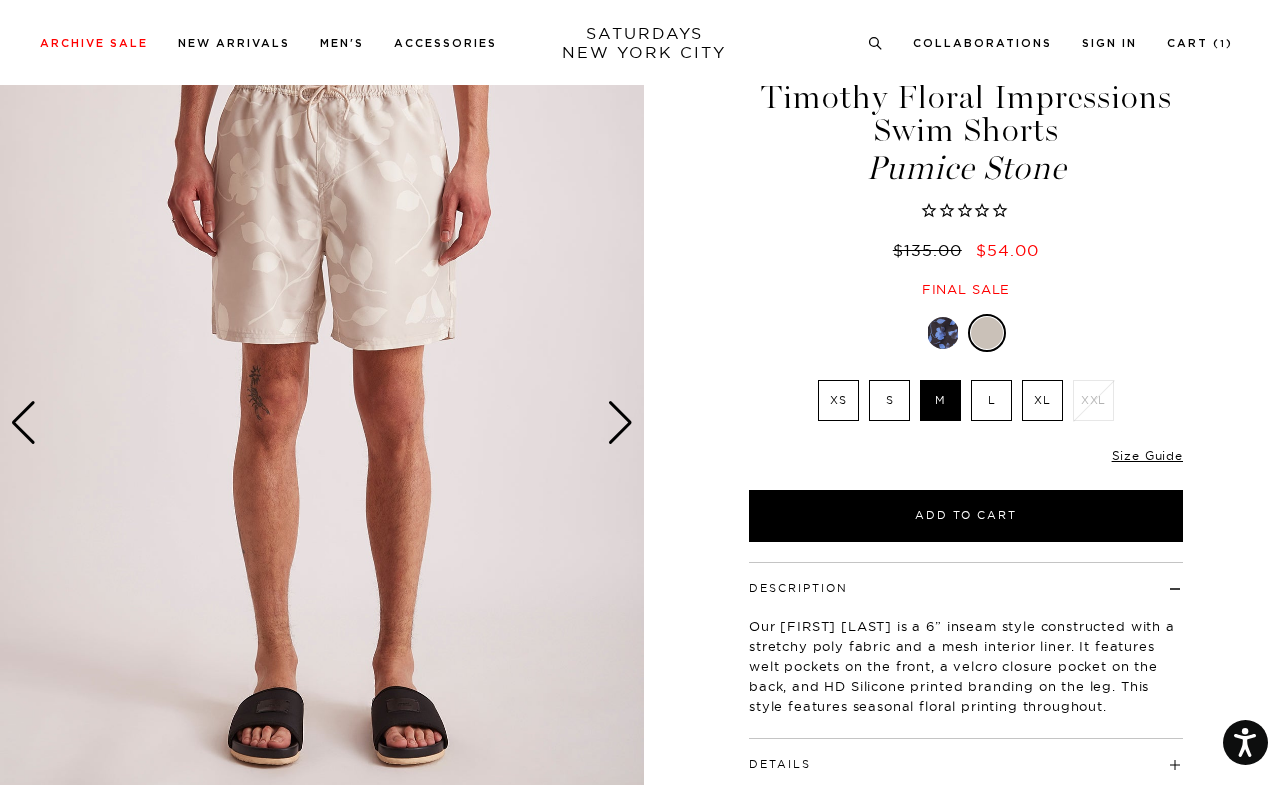 click at bounding box center (620, 423) 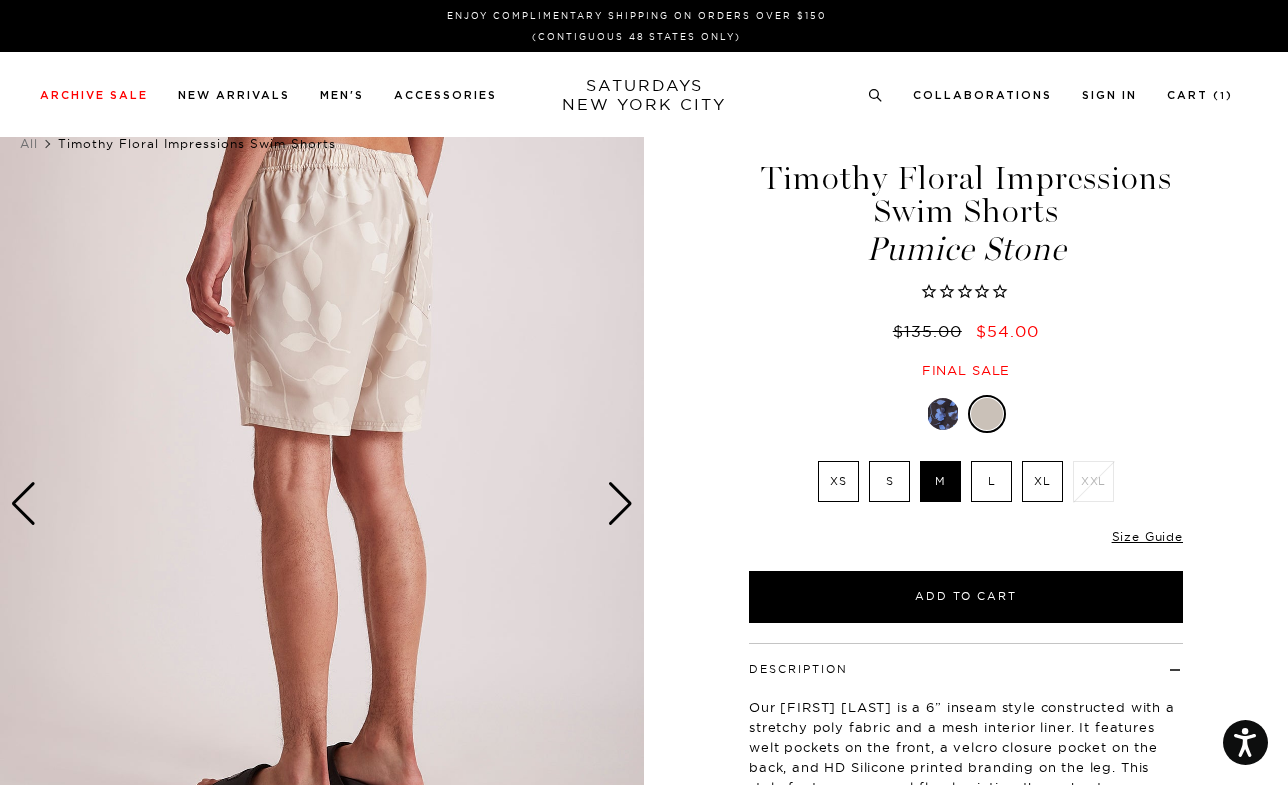 scroll, scrollTop: 0, scrollLeft: 0, axis: both 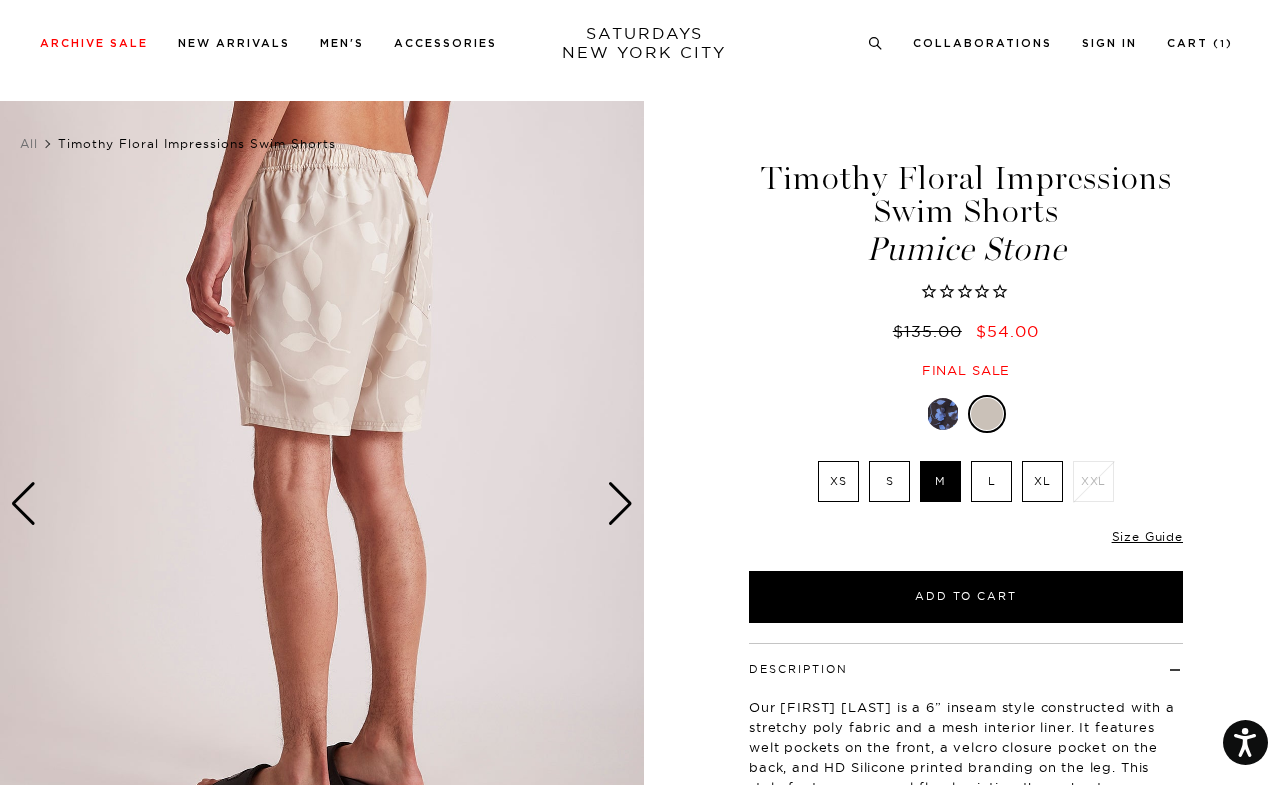 click at bounding box center (620, 504) 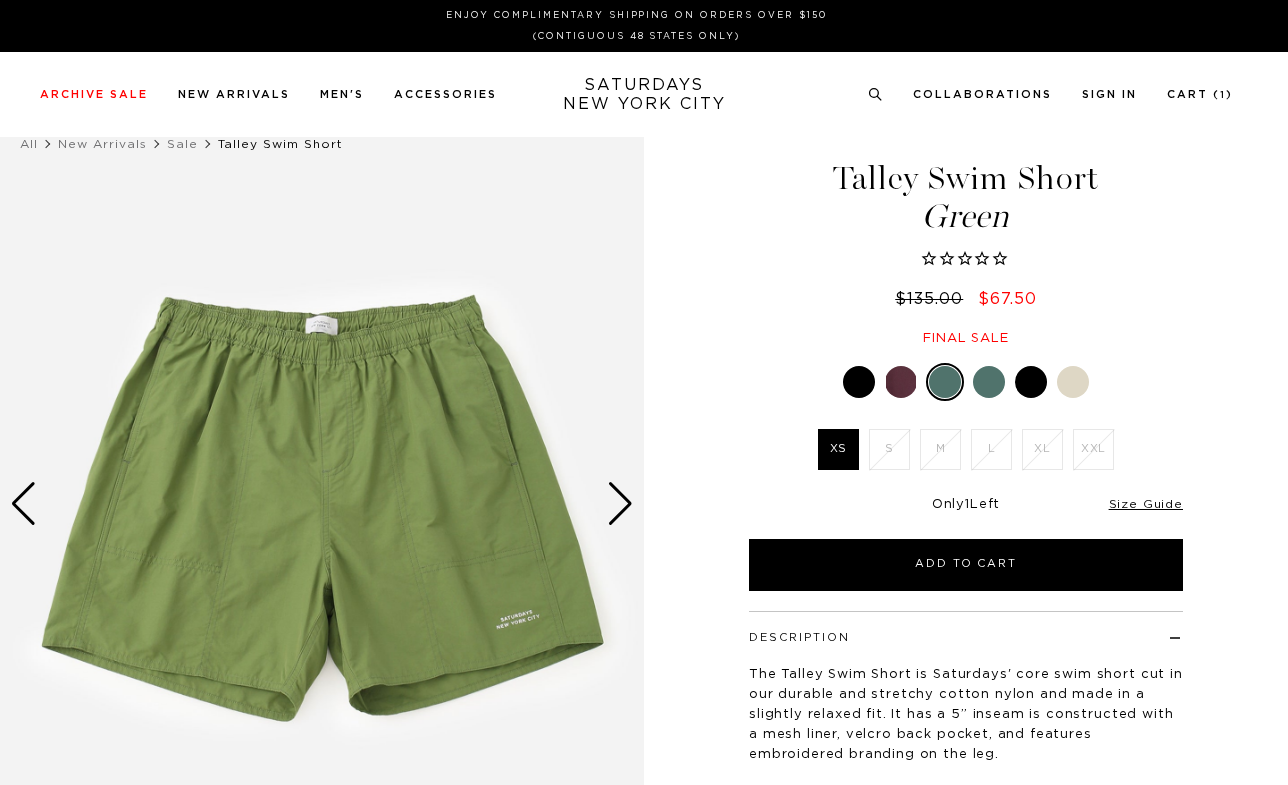scroll, scrollTop: 0, scrollLeft: 0, axis: both 